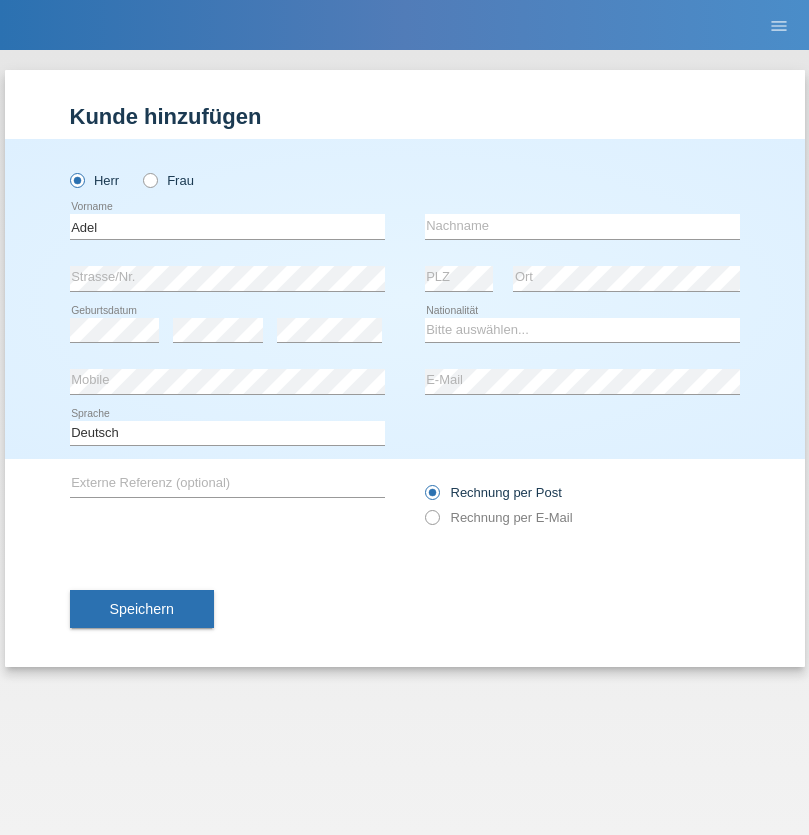 scroll, scrollTop: 0, scrollLeft: 0, axis: both 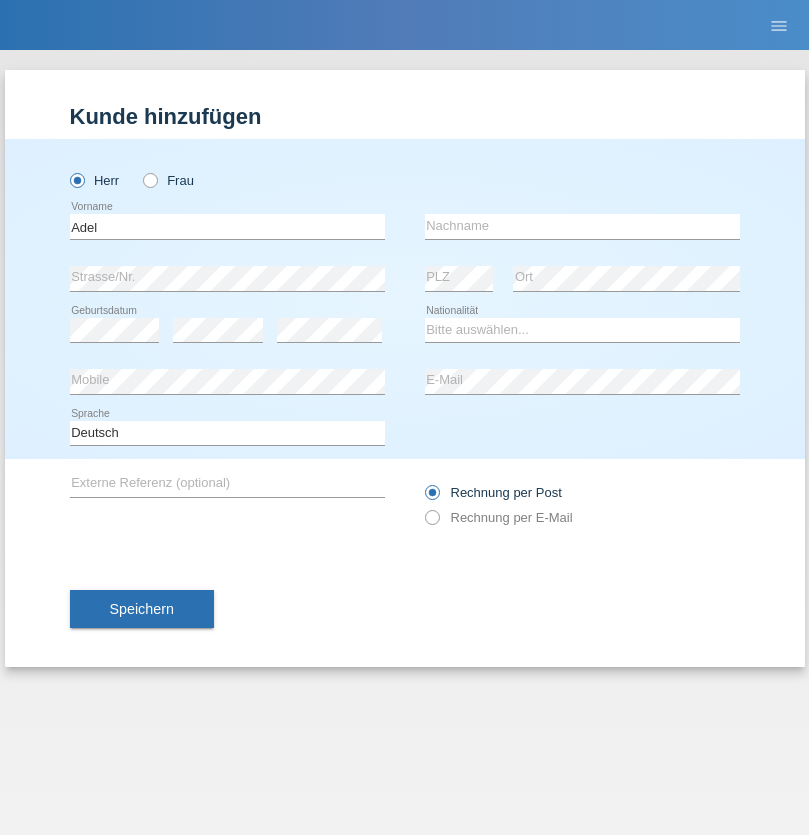 type on "Adel" 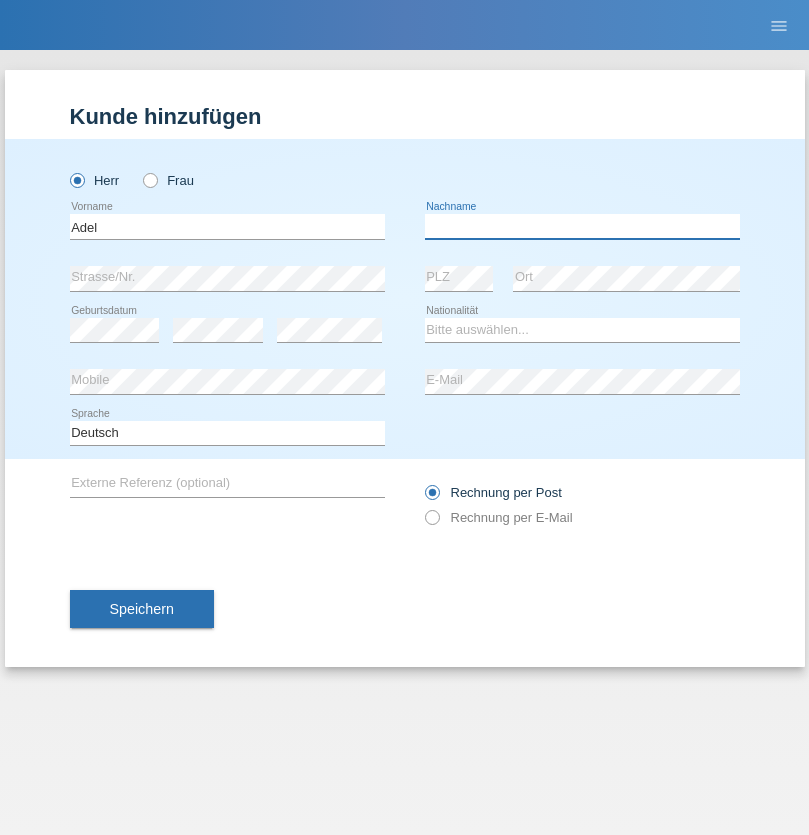click at bounding box center (582, 226) 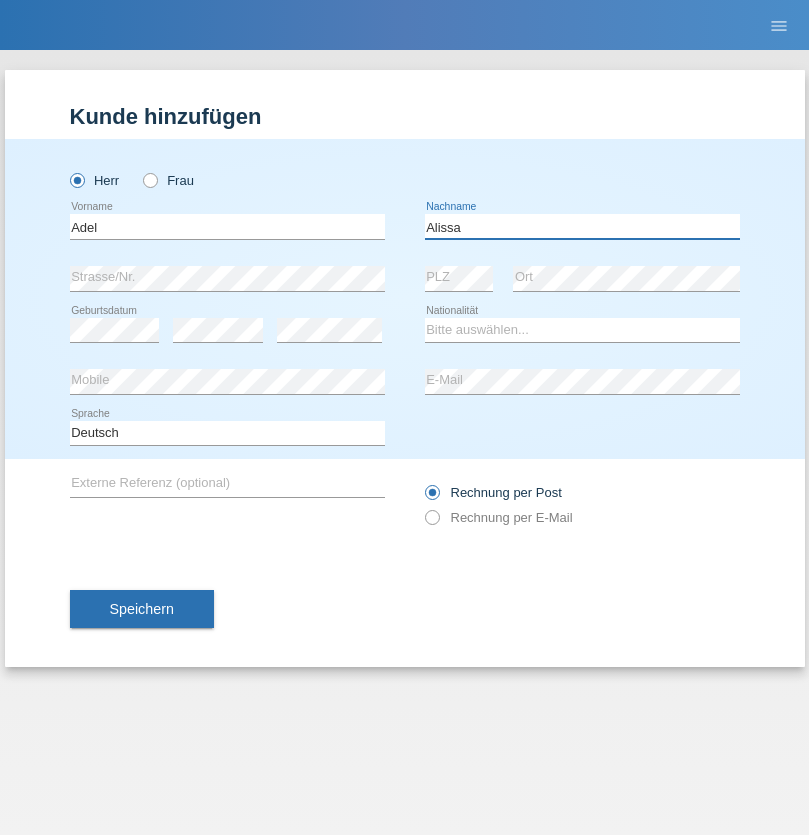type on "Alissa" 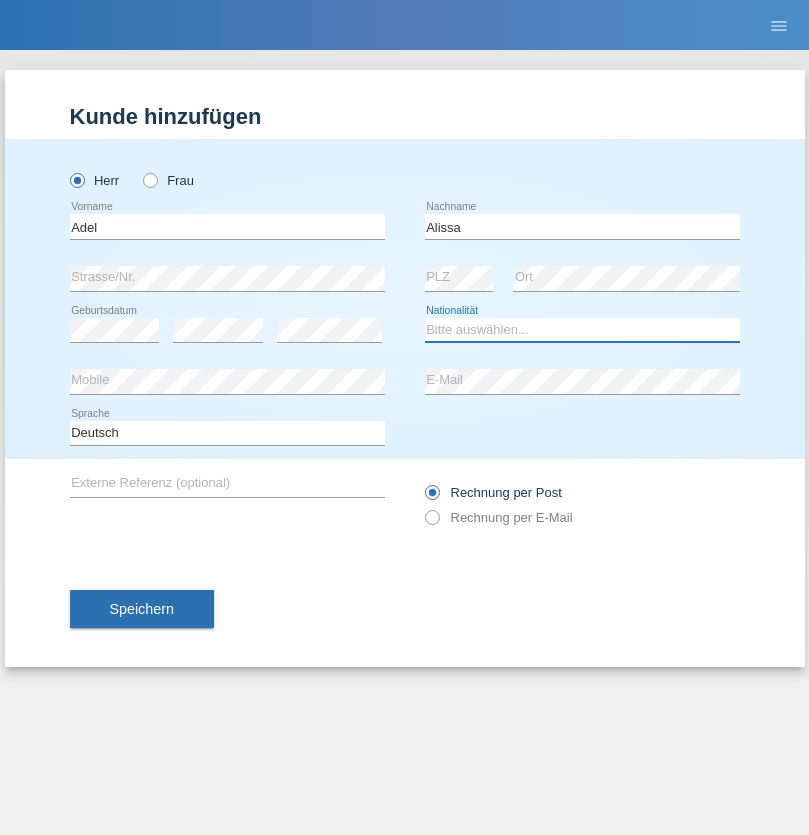select on "SY" 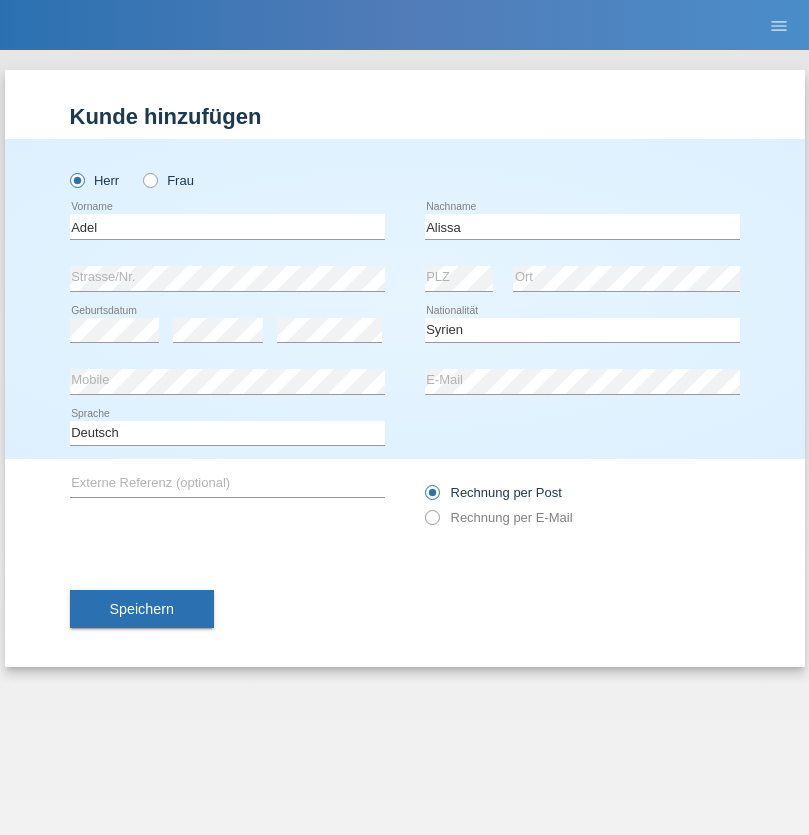 select on "C" 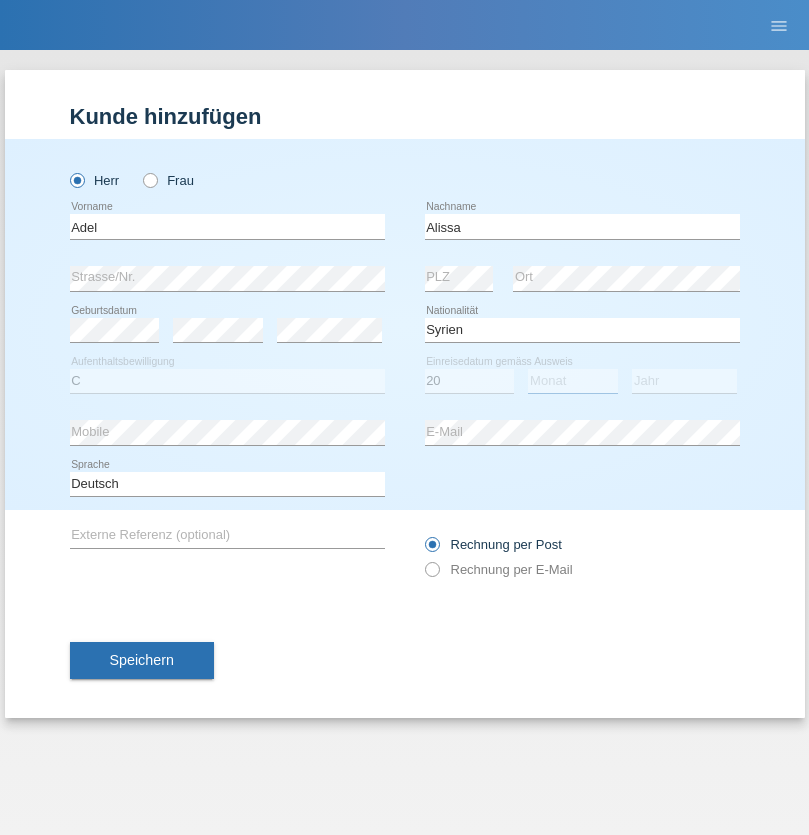 select on "09" 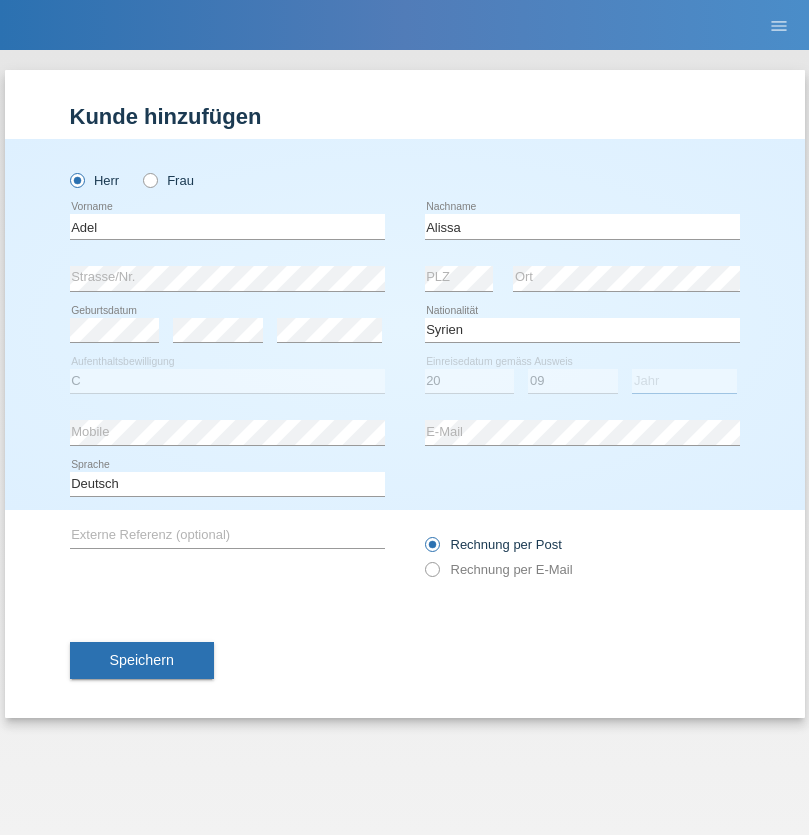 select on "2018" 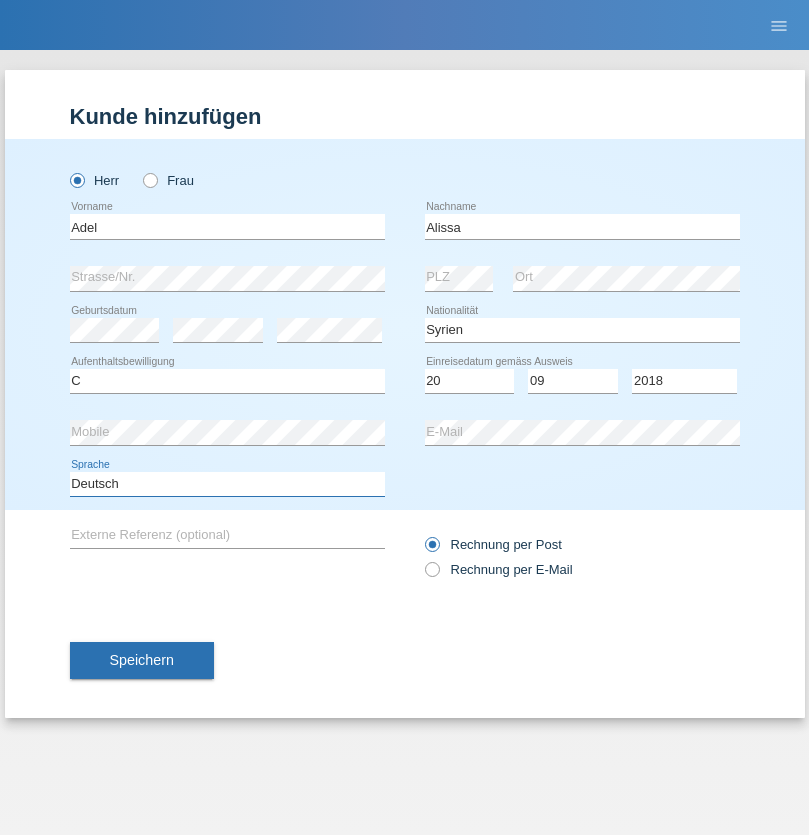 select on "en" 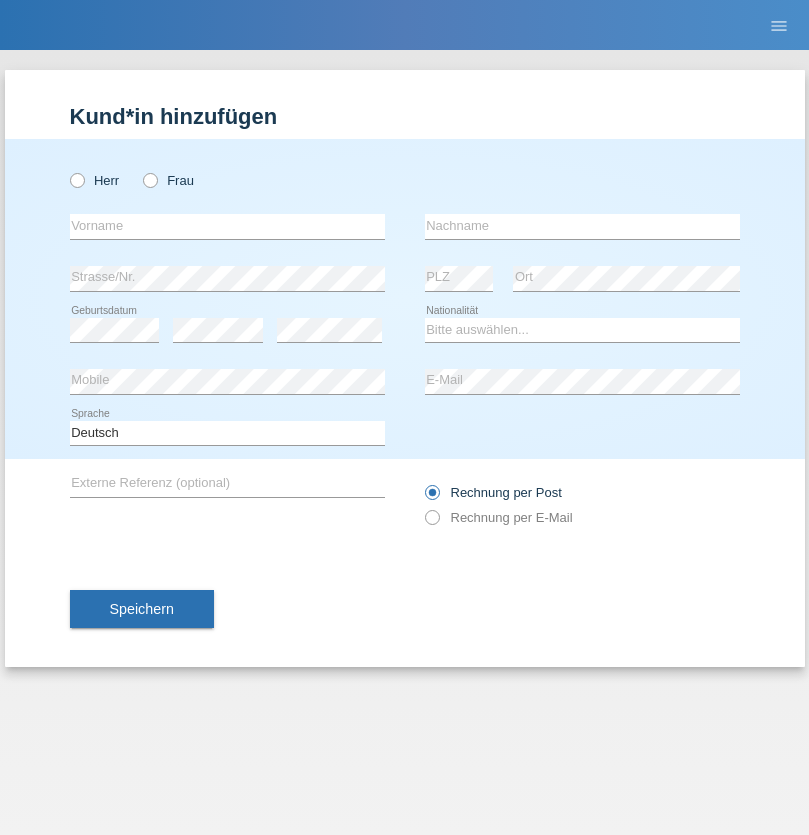 scroll, scrollTop: 0, scrollLeft: 0, axis: both 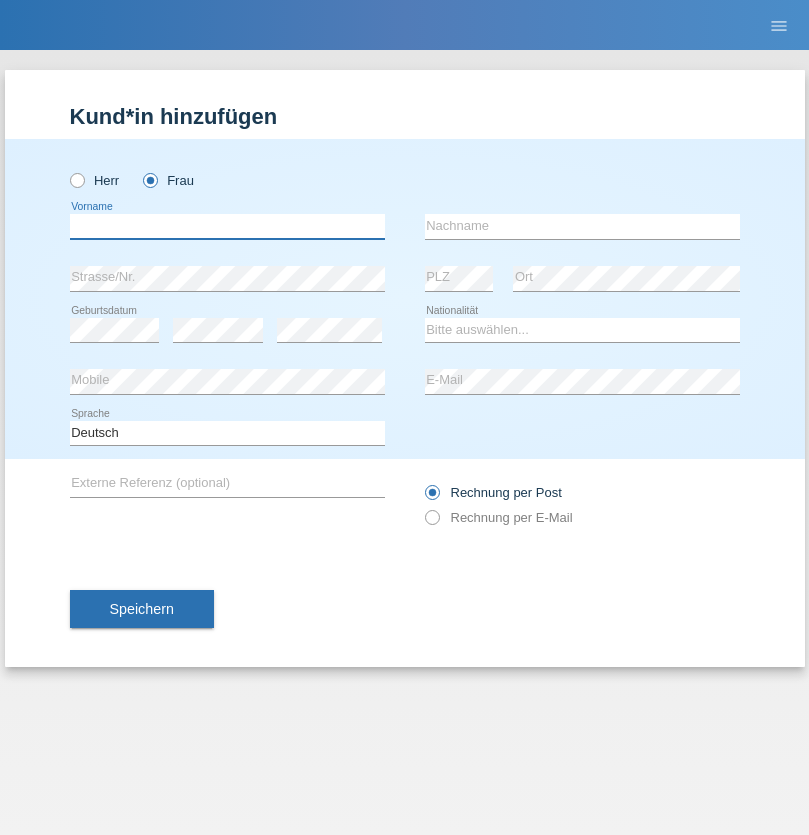 click at bounding box center (227, 226) 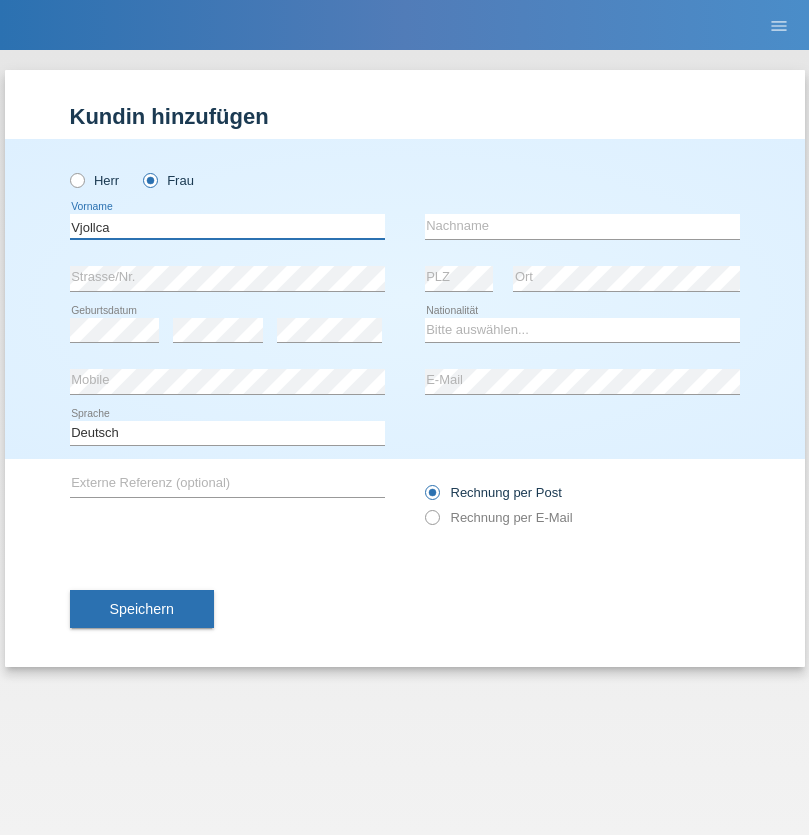 type on "Vjollca" 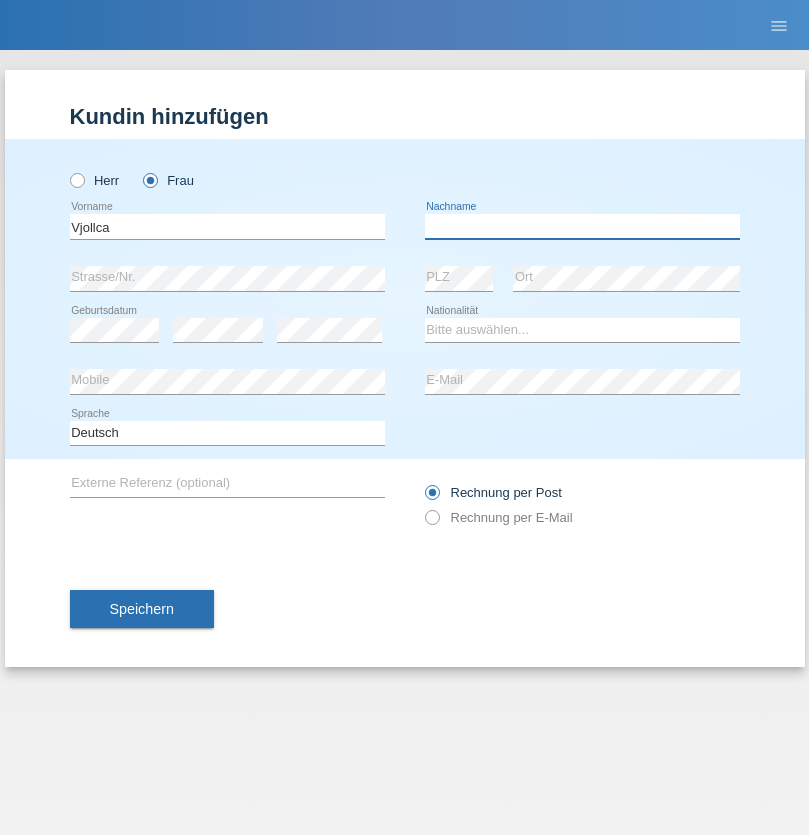 click at bounding box center (582, 226) 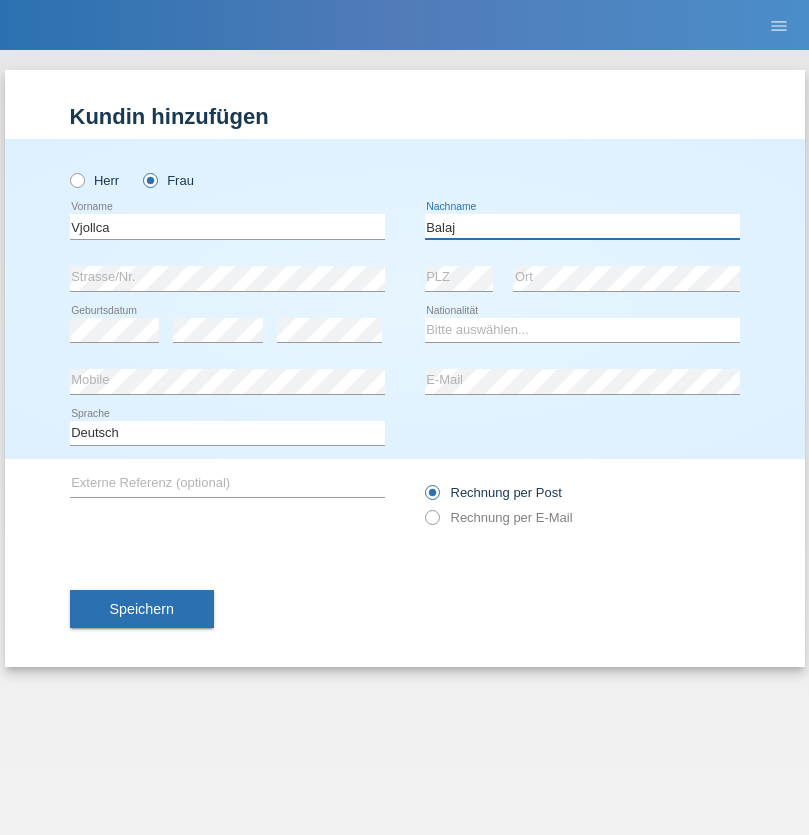 type on "Balaj" 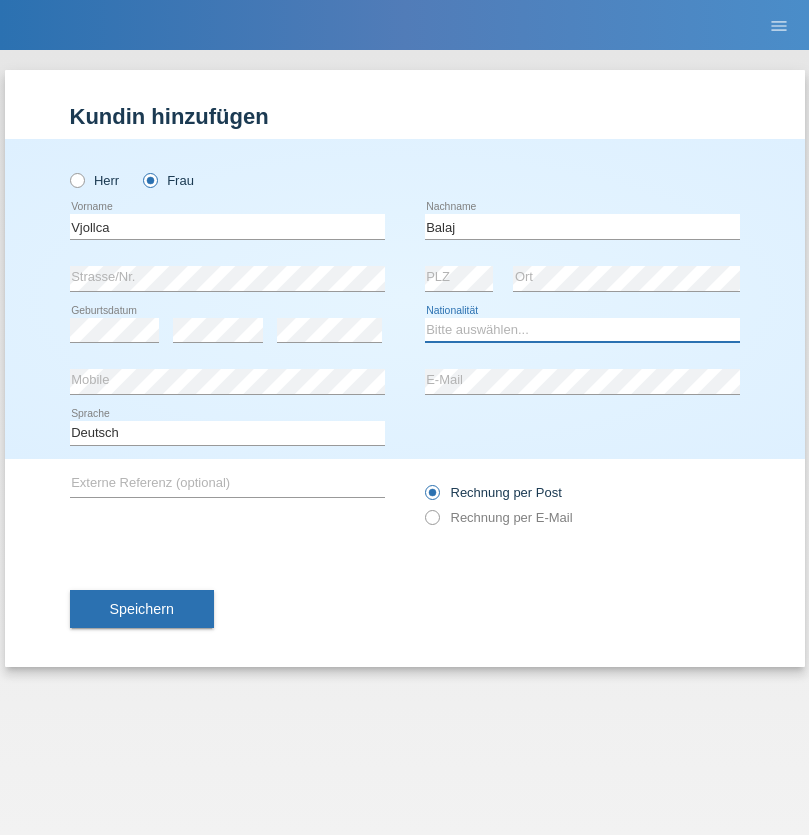 select on "XK" 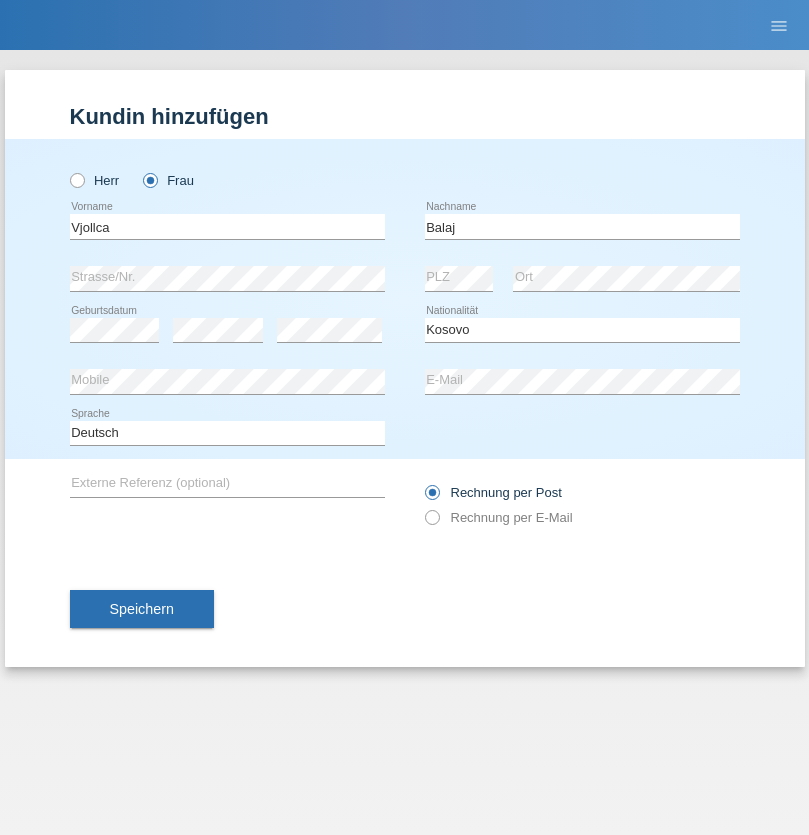 select on "C" 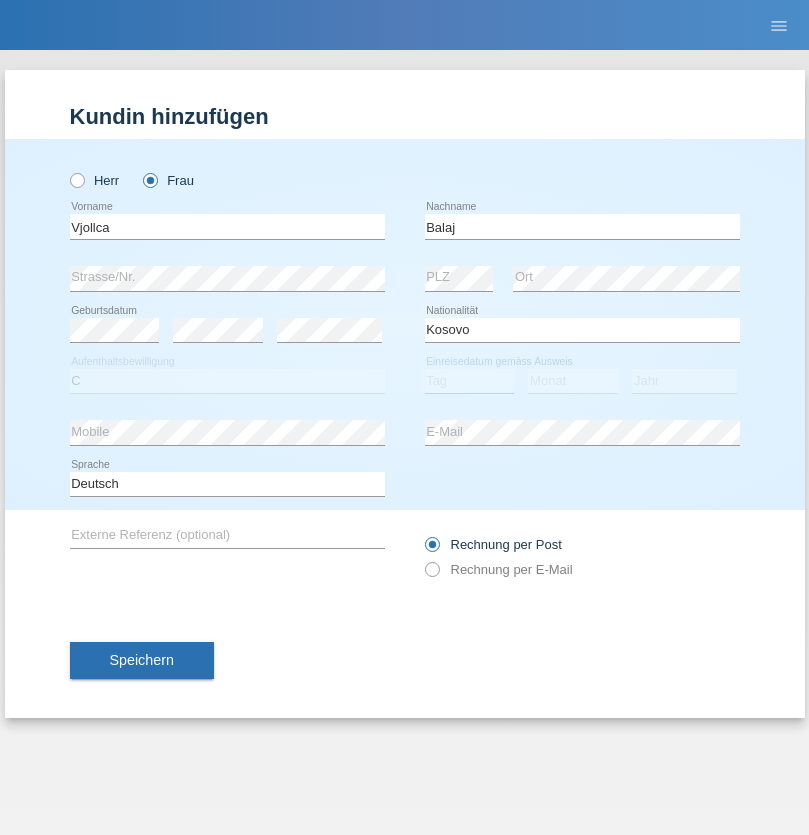 select on "01" 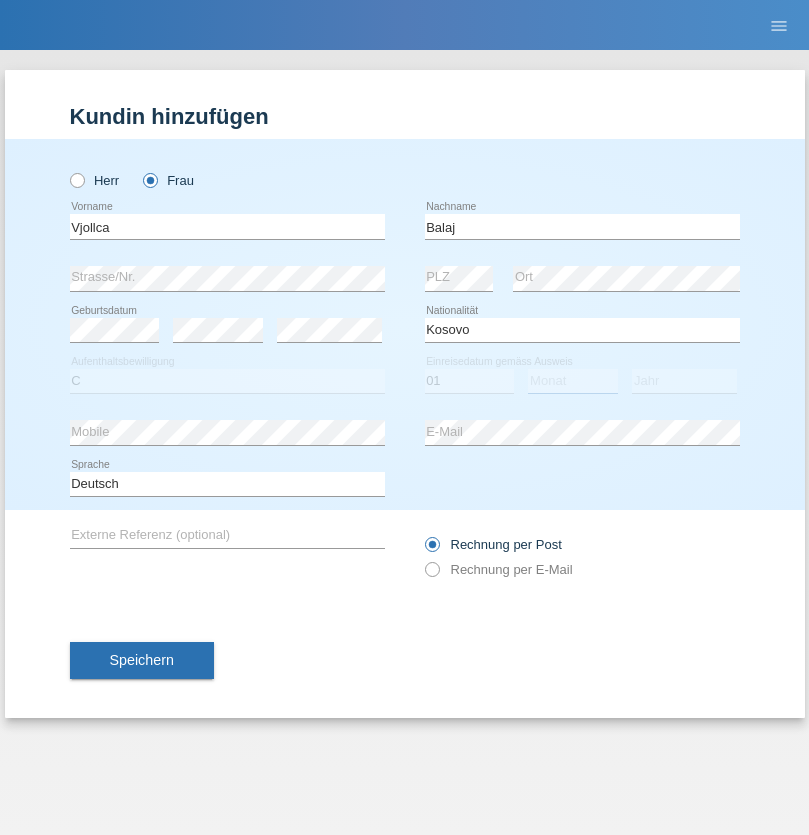 select on "08" 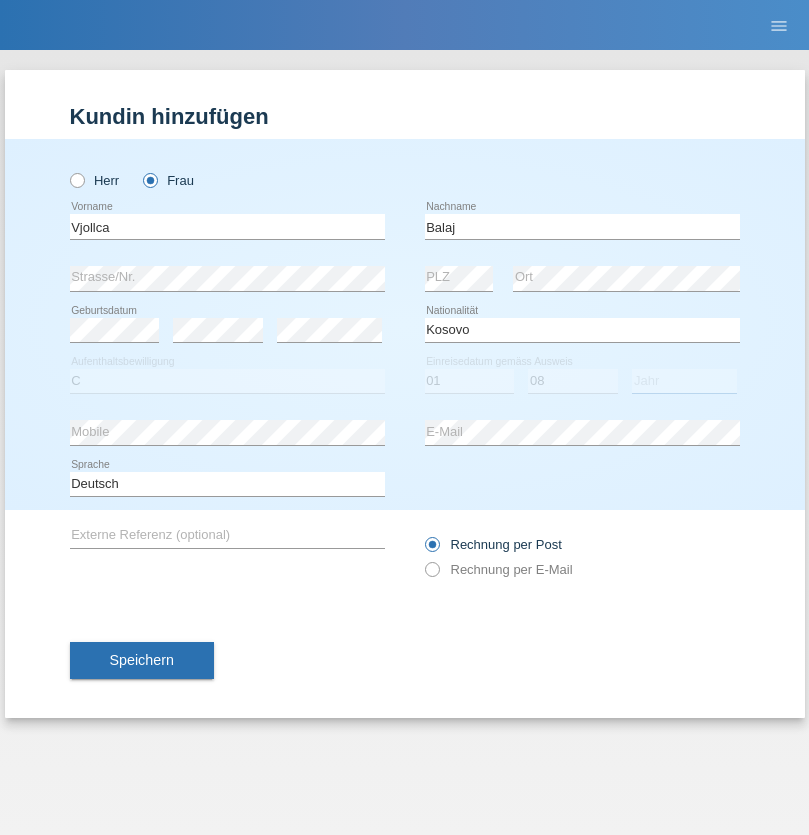 select on "2021" 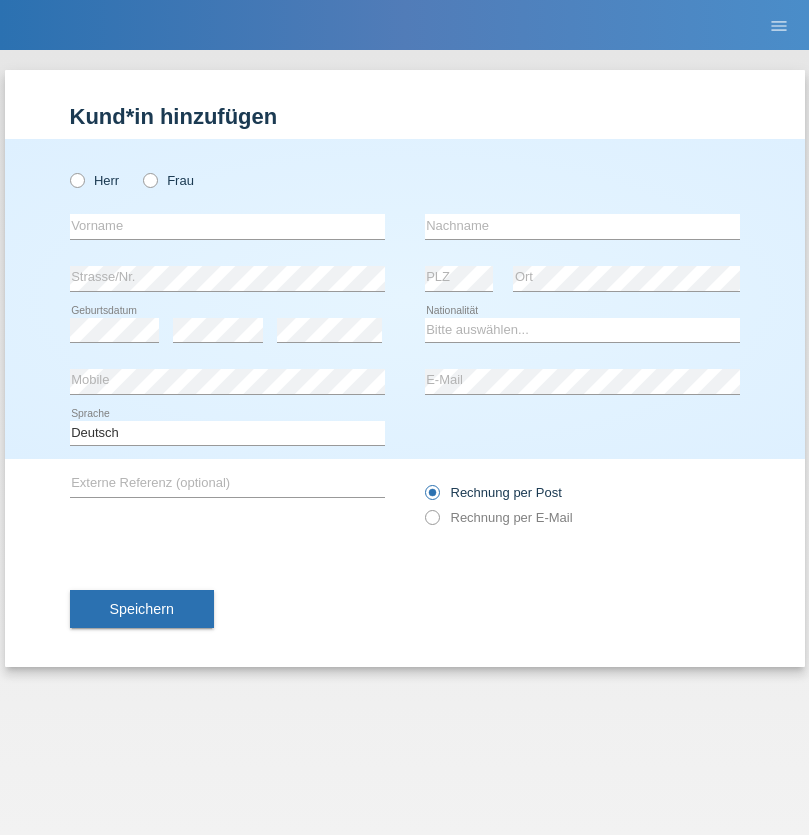 scroll, scrollTop: 0, scrollLeft: 0, axis: both 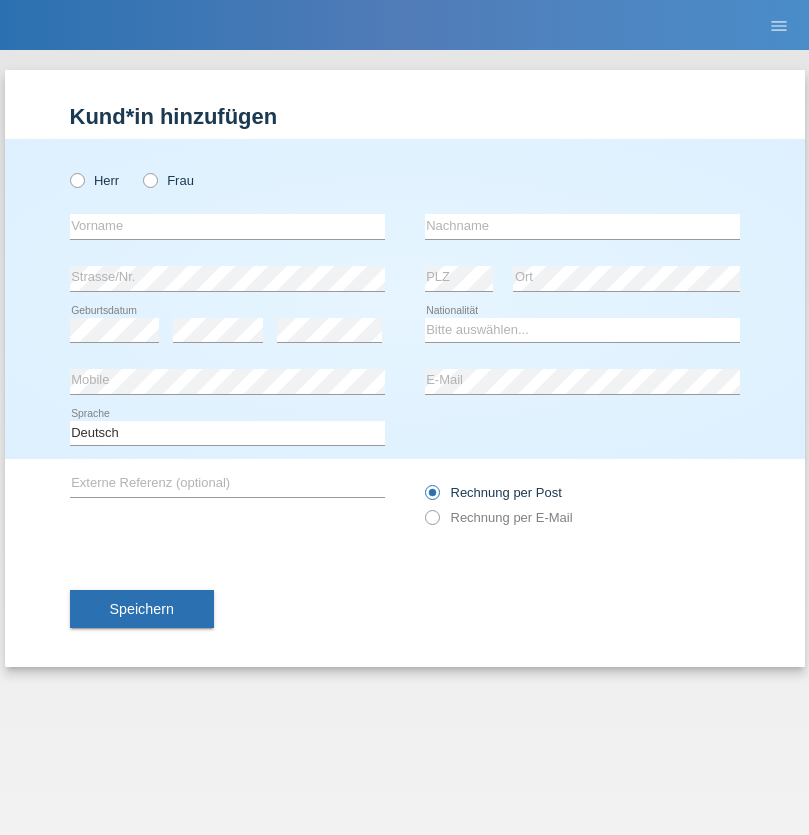 radio on "true" 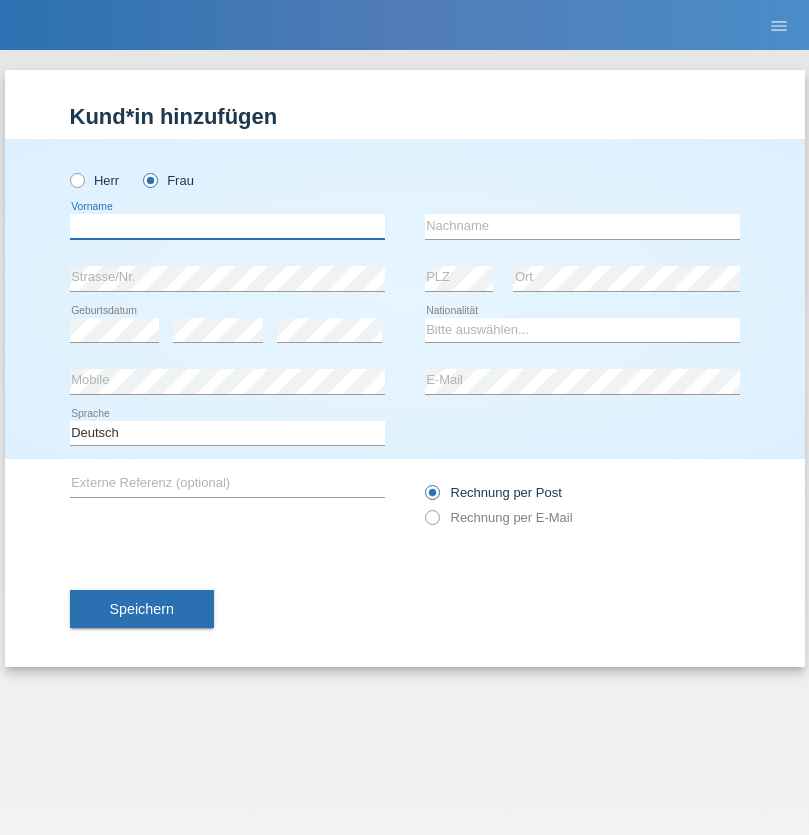 click at bounding box center (227, 226) 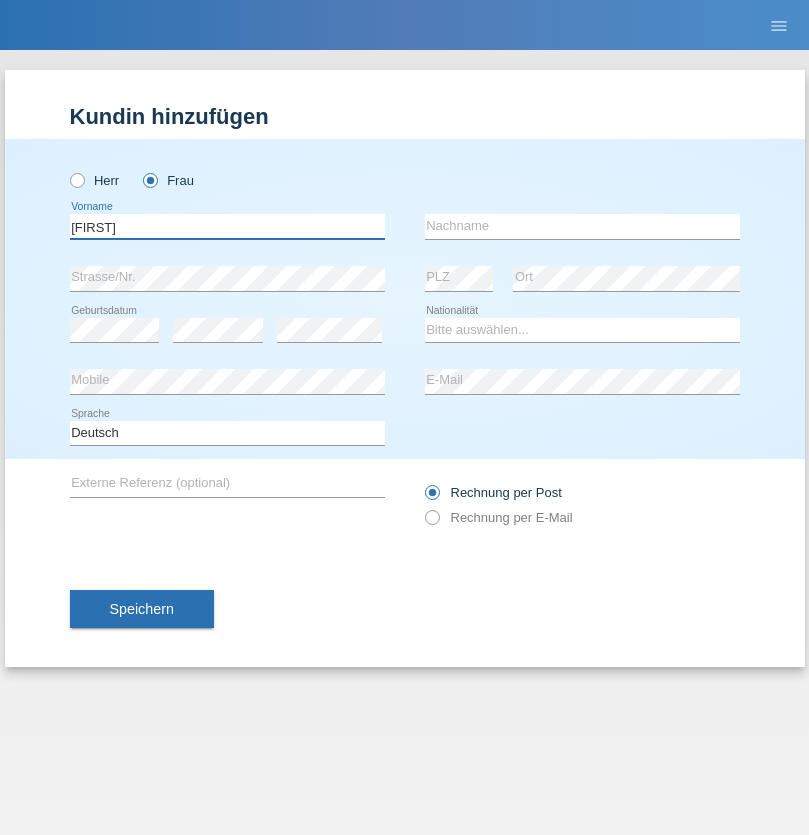 type on "[FIRST]" 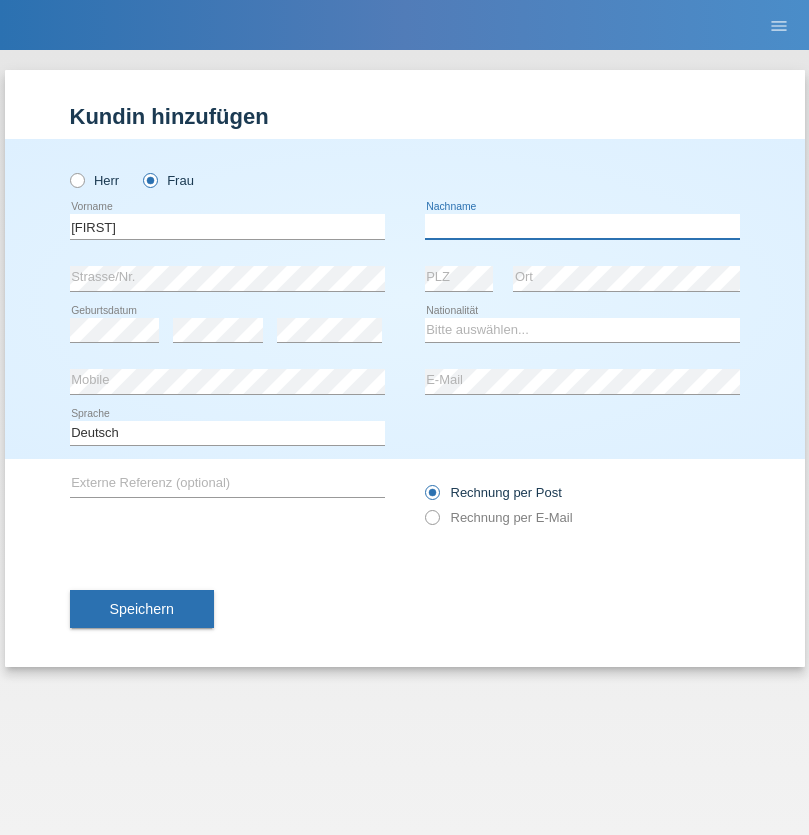 click at bounding box center (582, 226) 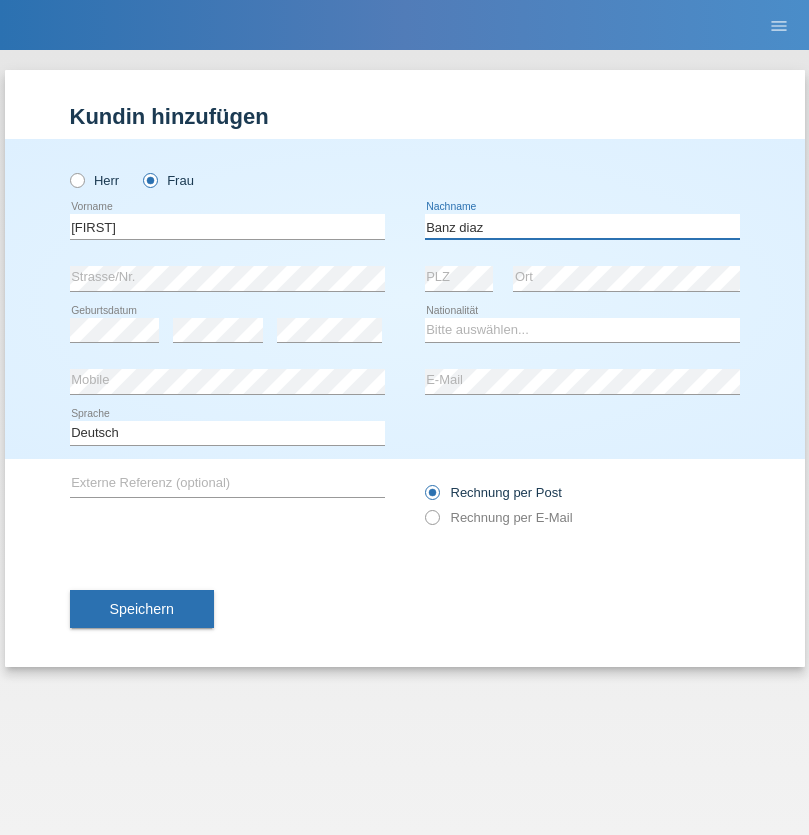 type on "Banz diaz" 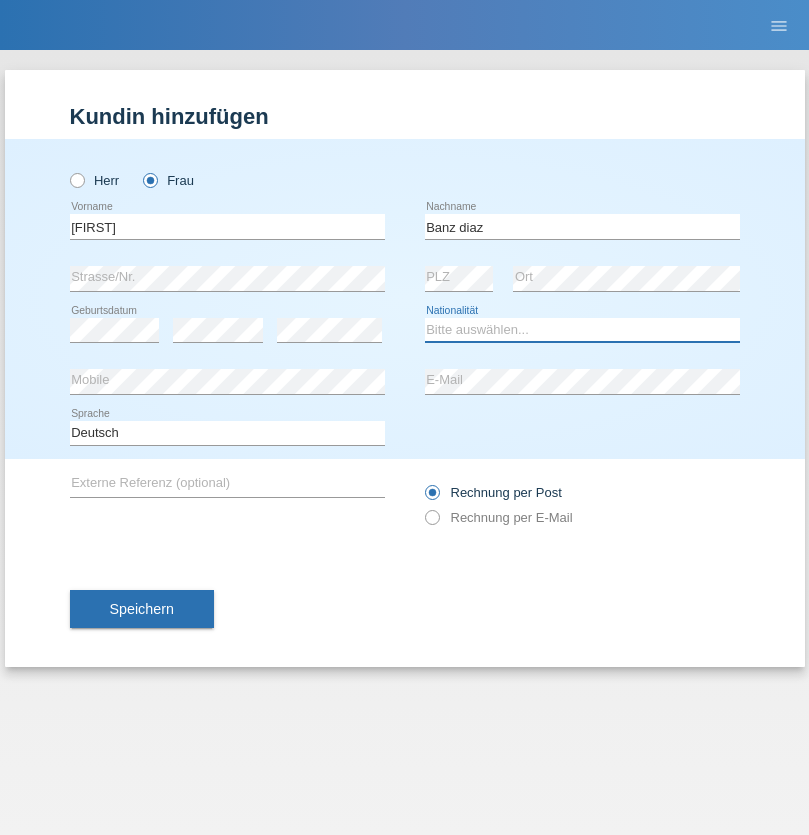 select on "CH" 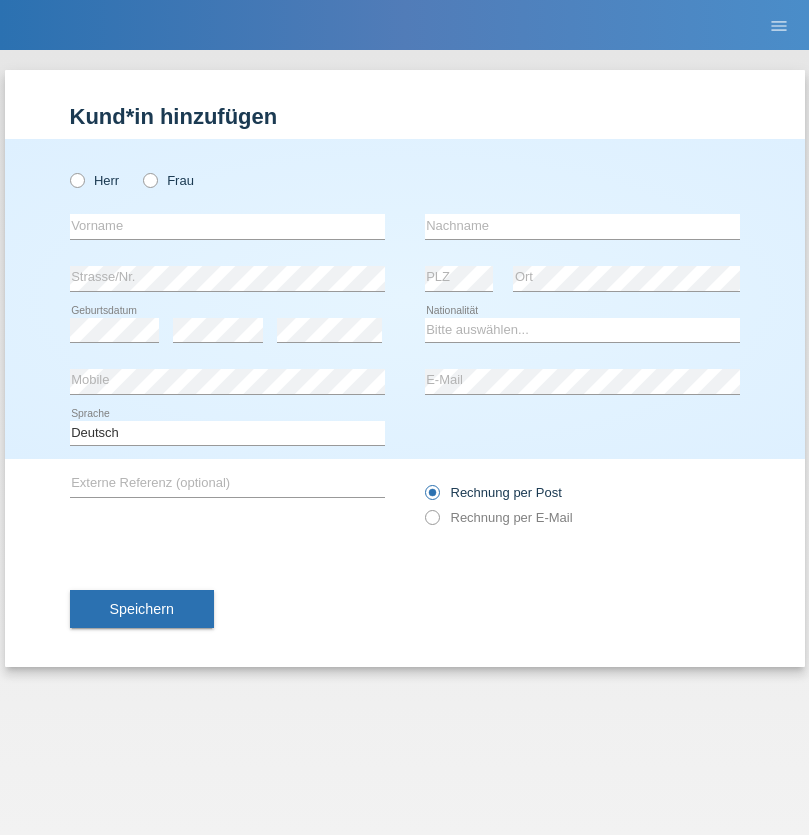 scroll, scrollTop: 0, scrollLeft: 0, axis: both 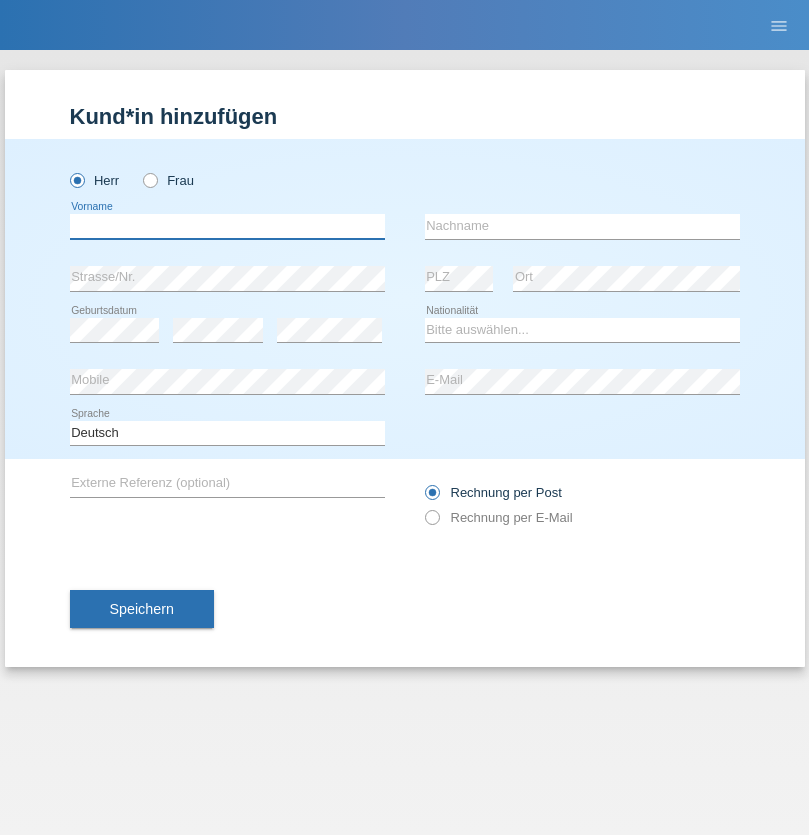 click at bounding box center (227, 226) 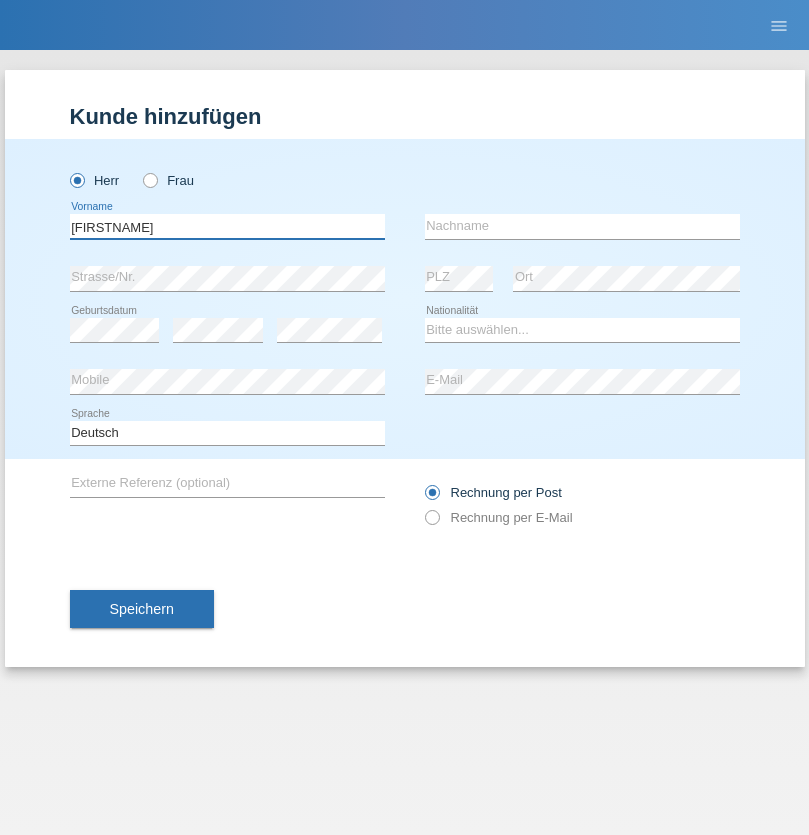 type on "Sascha" 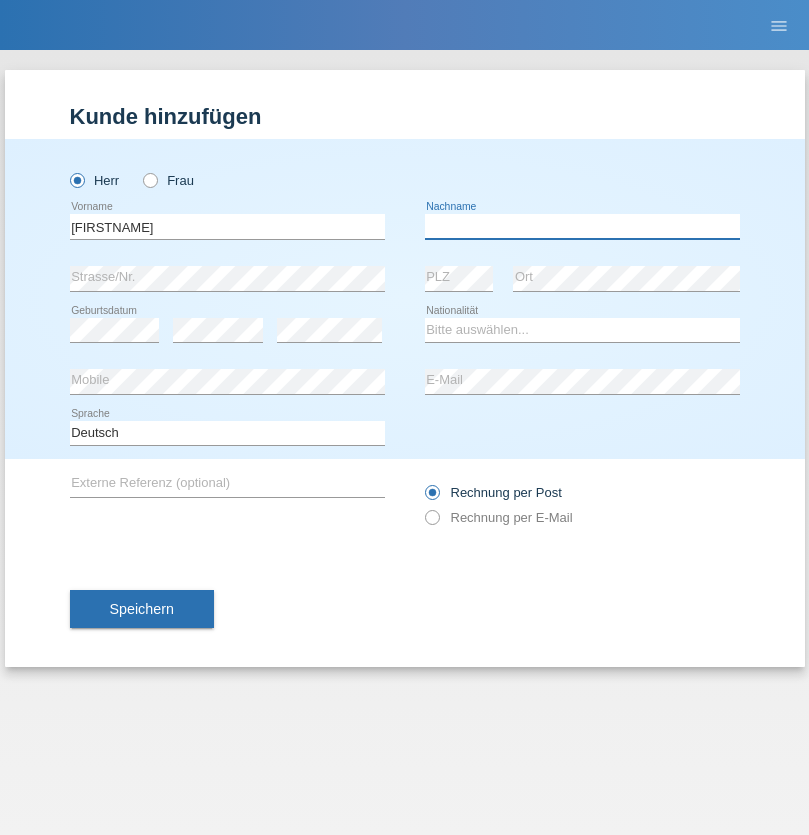 click at bounding box center [582, 226] 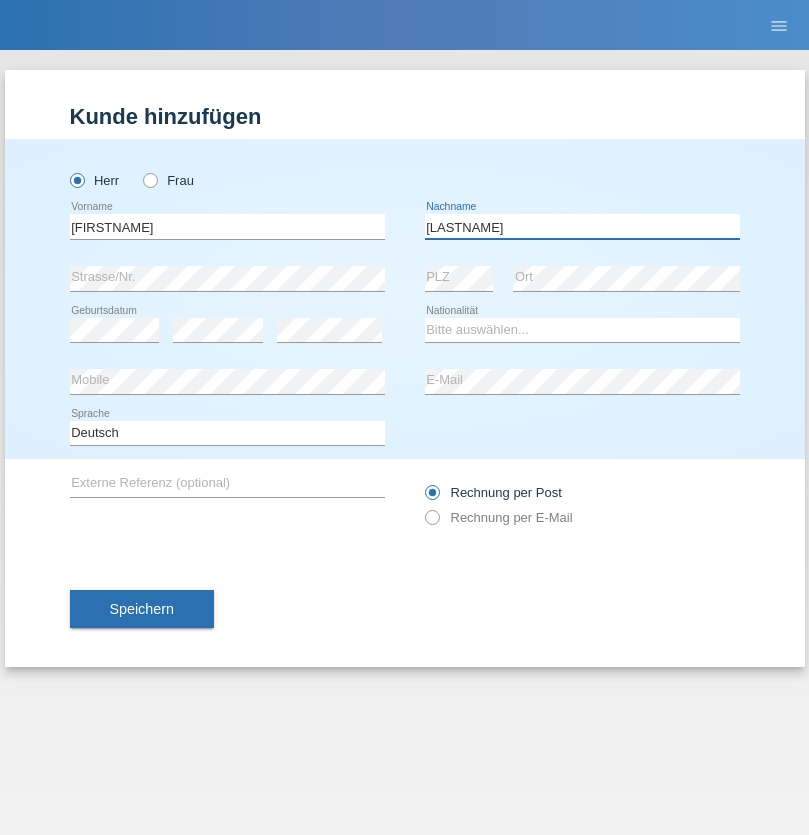 type on "Kurz" 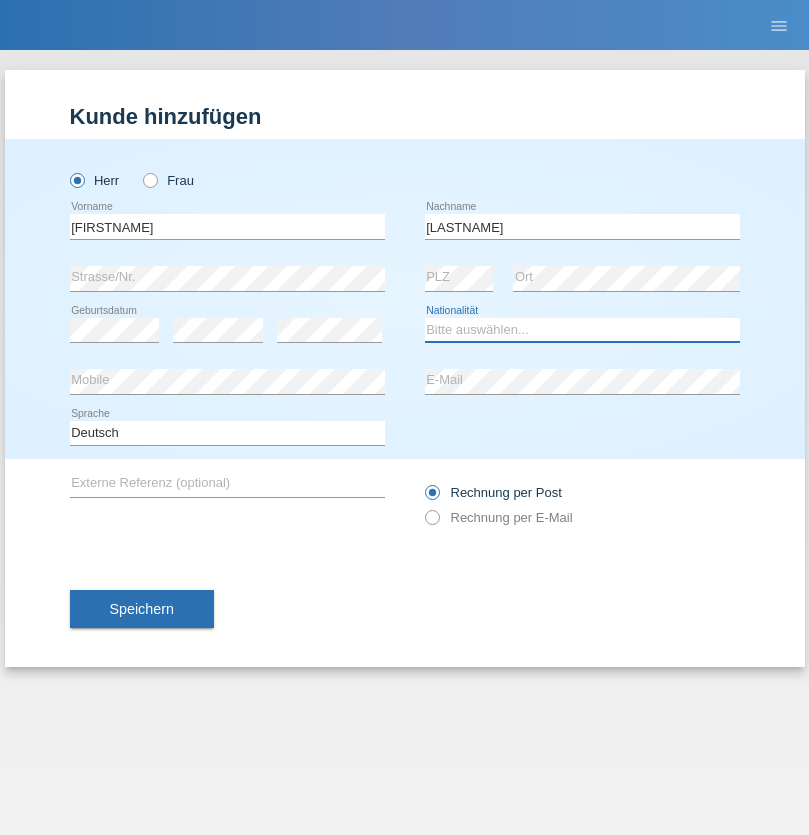 select on "CH" 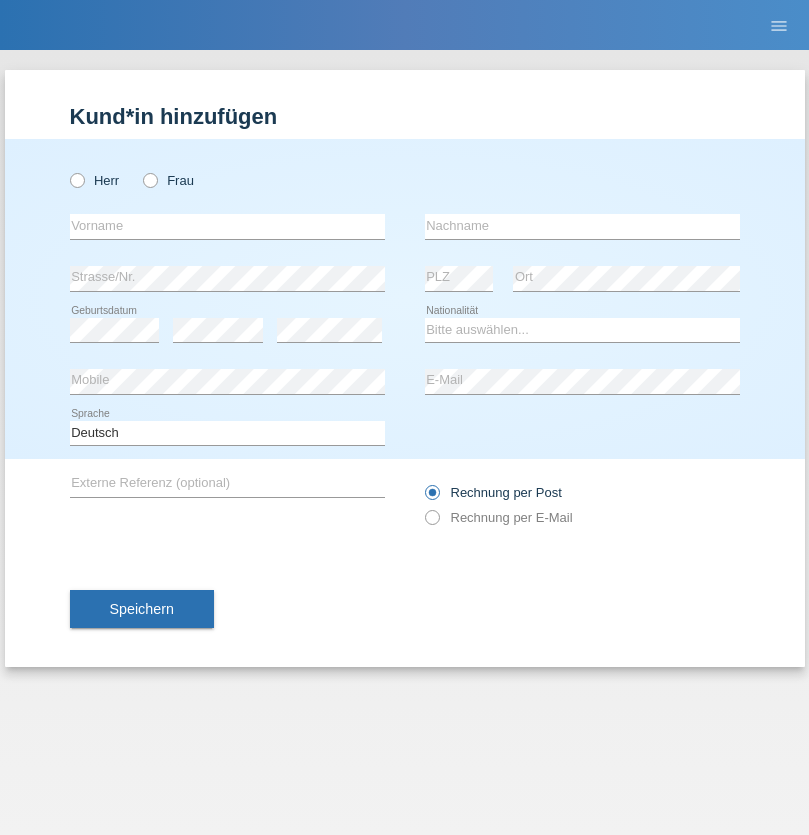 scroll, scrollTop: 0, scrollLeft: 0, axis: both 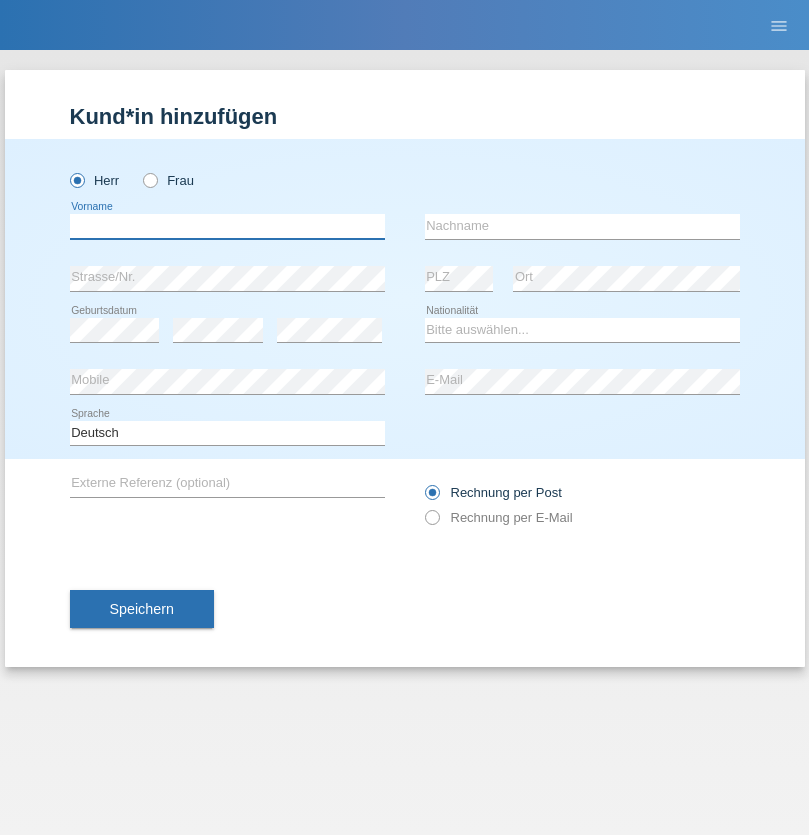 click at bounding box center (227, 226) 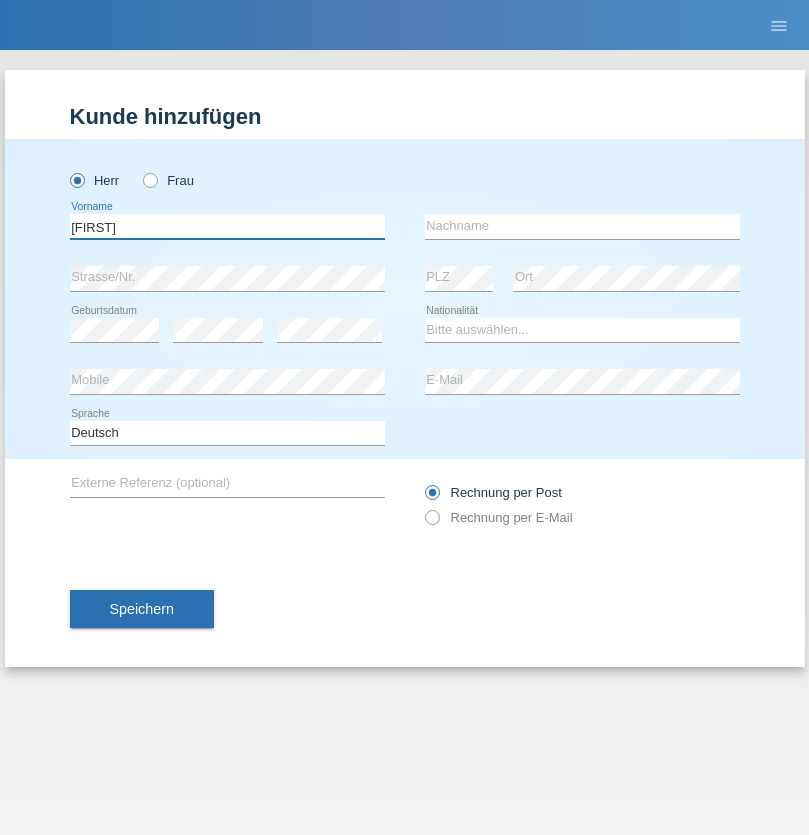 type on "Hans-Ulrich" 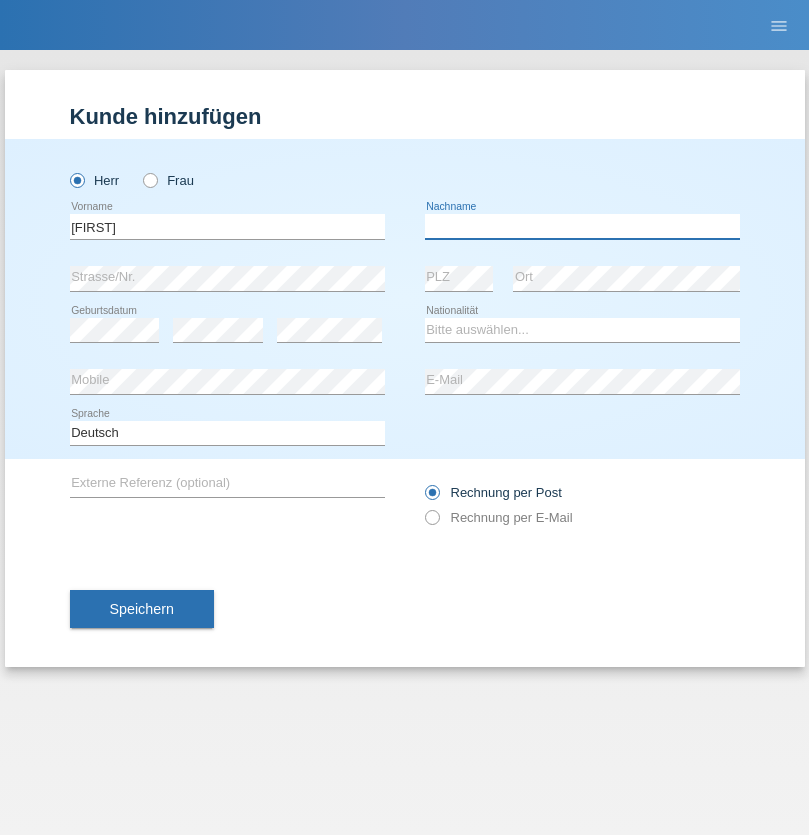 click at bounding box center [582, 226] 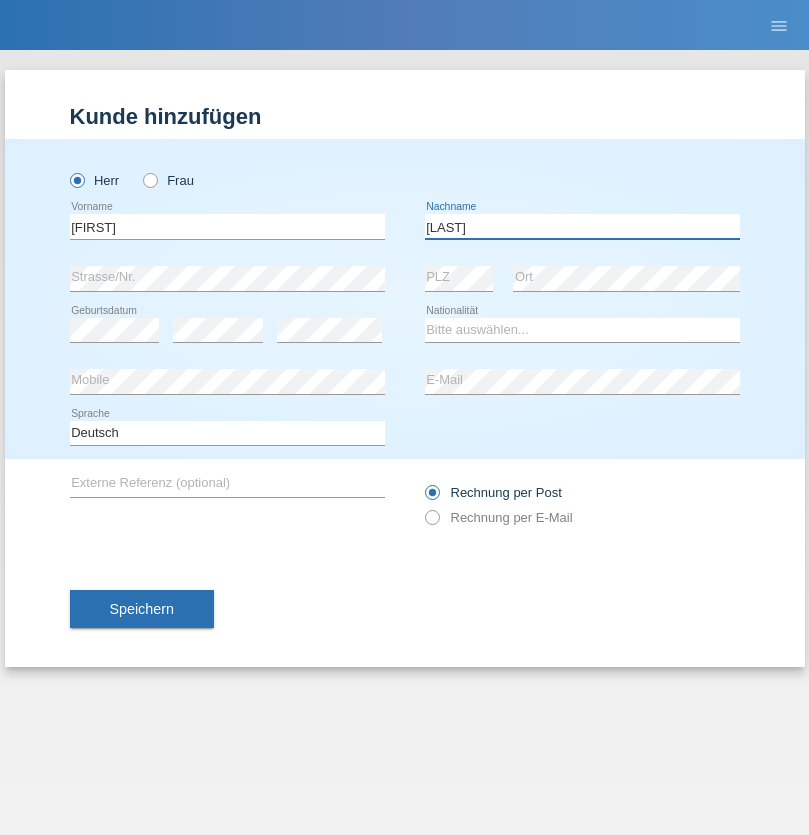 type on "Zwahlen" 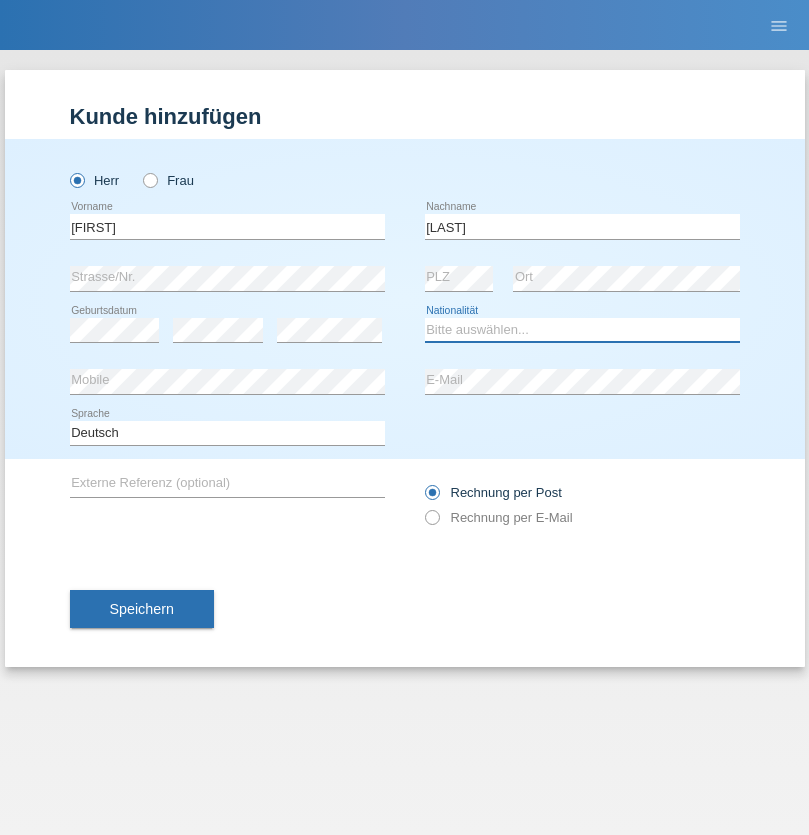 select on "CH" 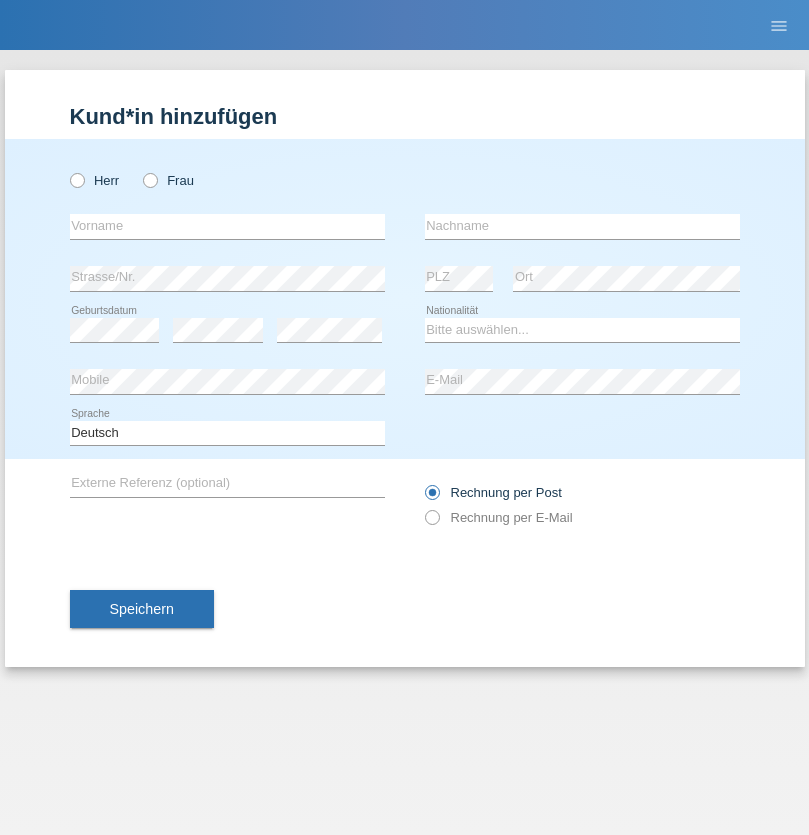scroll, scrollTop: 0, scrollLeft: 0, axis: both 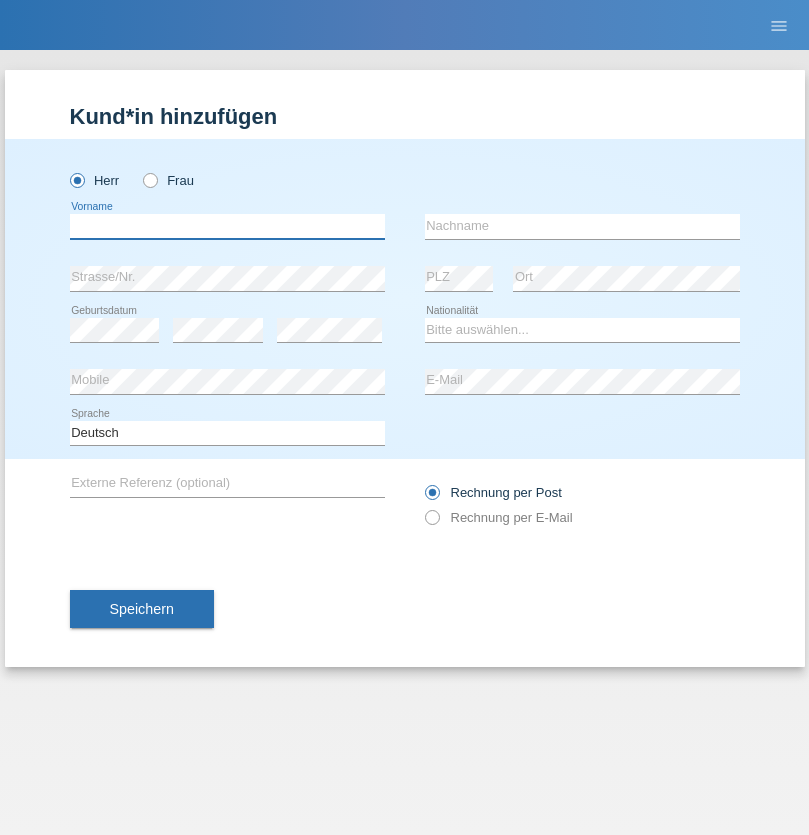 click at bounding box center [227, 226] 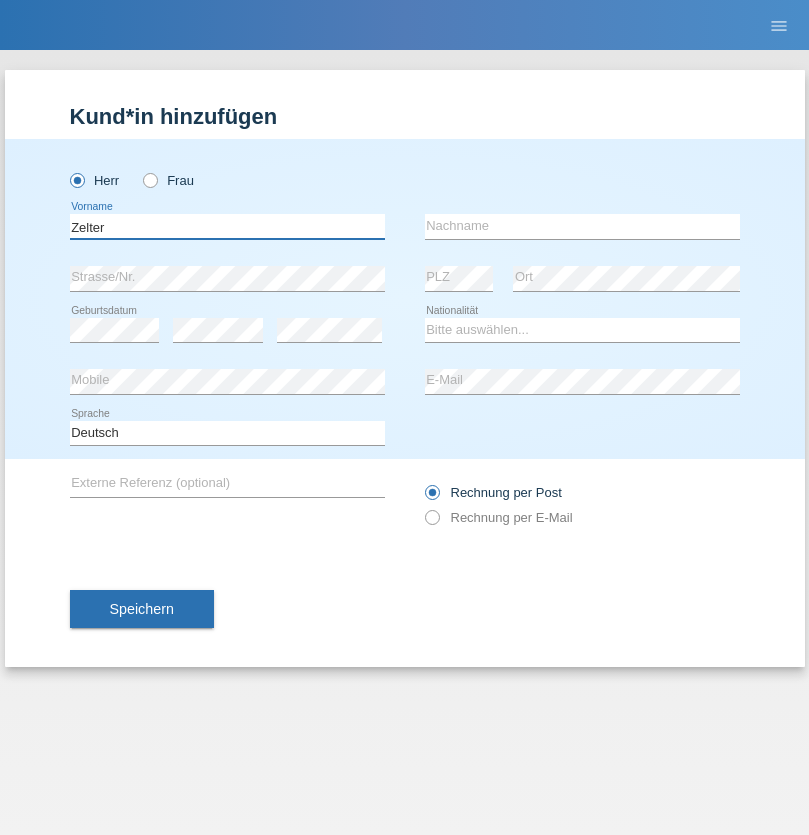 type on "Zelter" 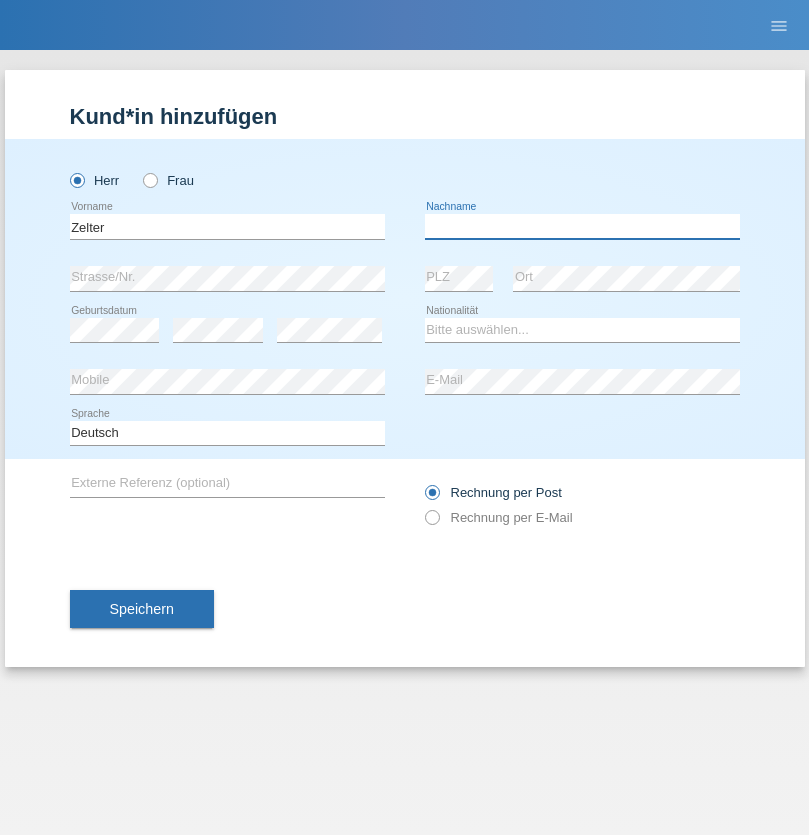 click at bounding box center [582, 226] 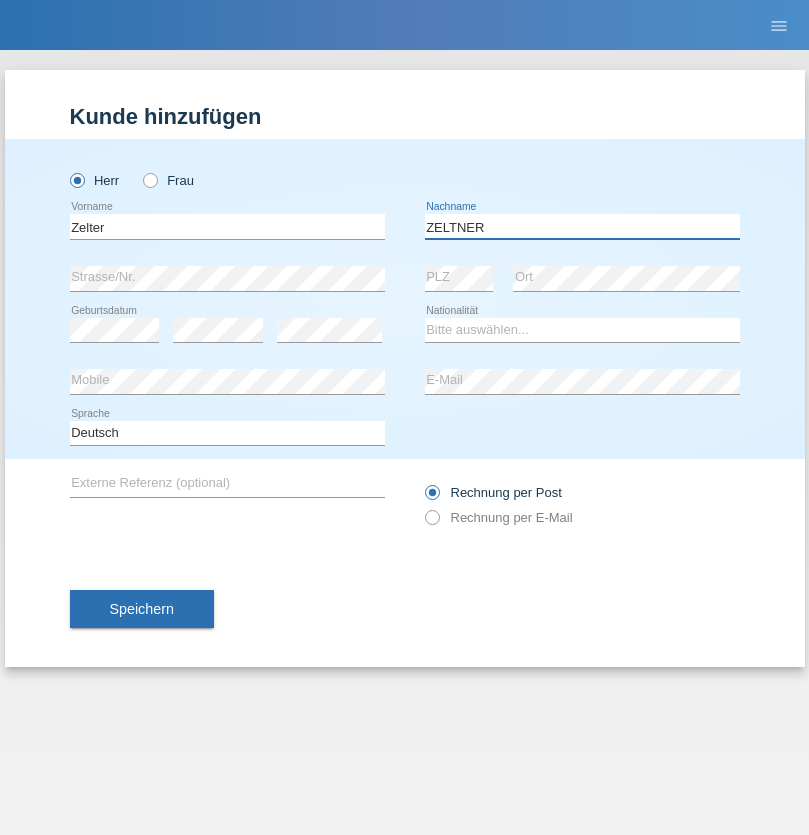 type on "ZELTNER" 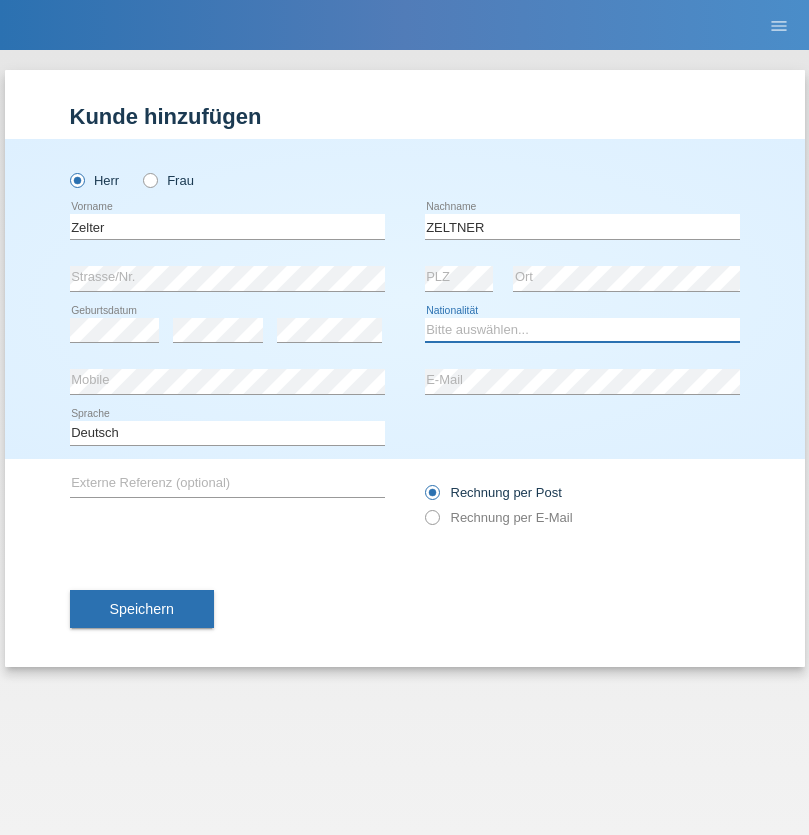 select on "CH" 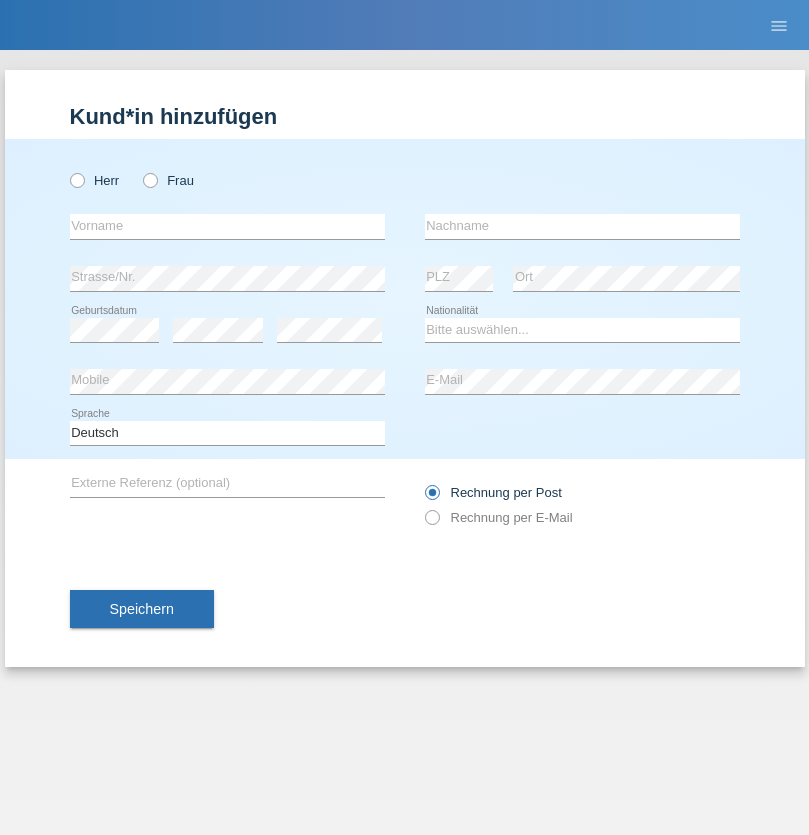 scroll, scrollTop: 0, scrollLeft: 0, axis: both 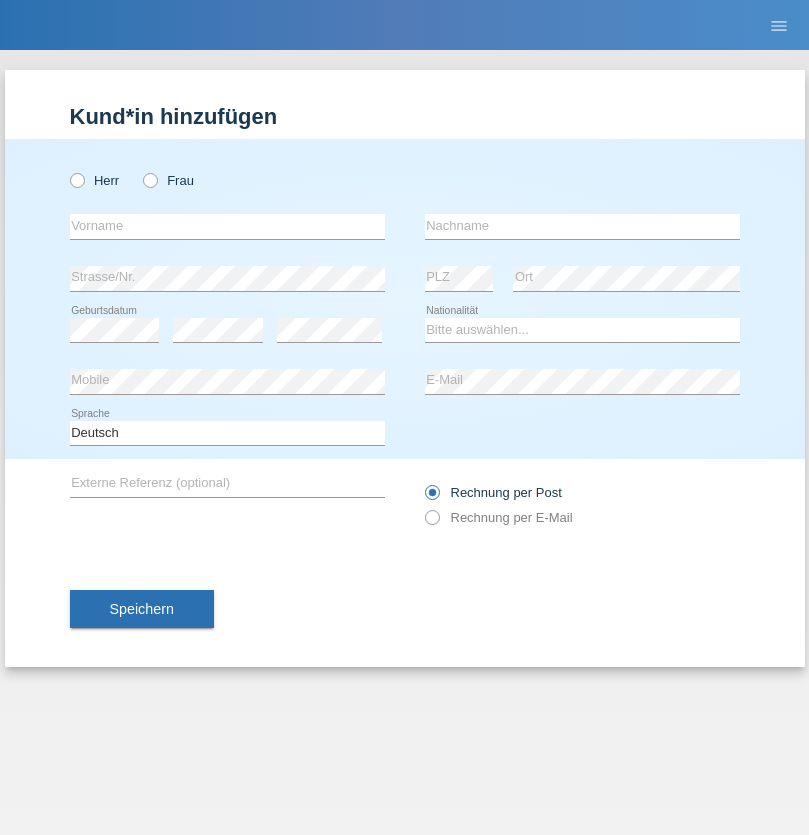 radio on "true" 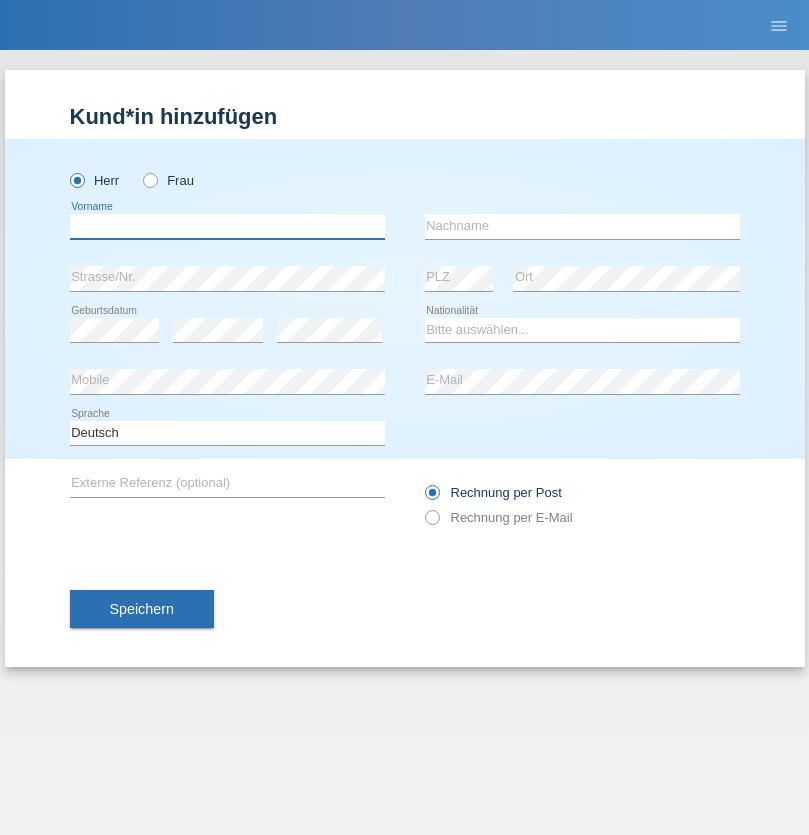 click at bounding box center (227, 226) 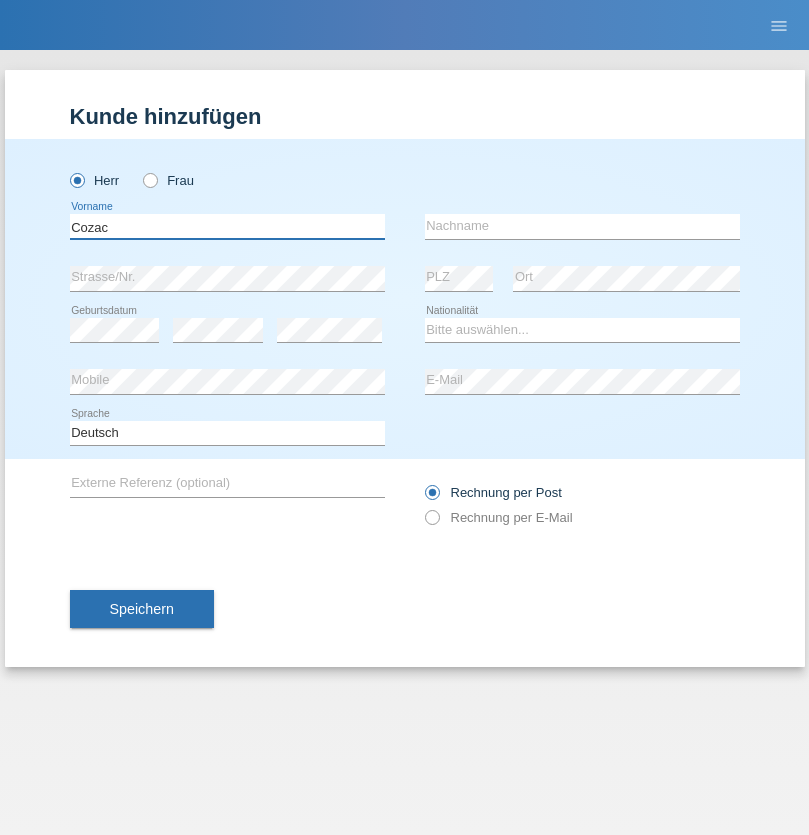 type on "Cozac" 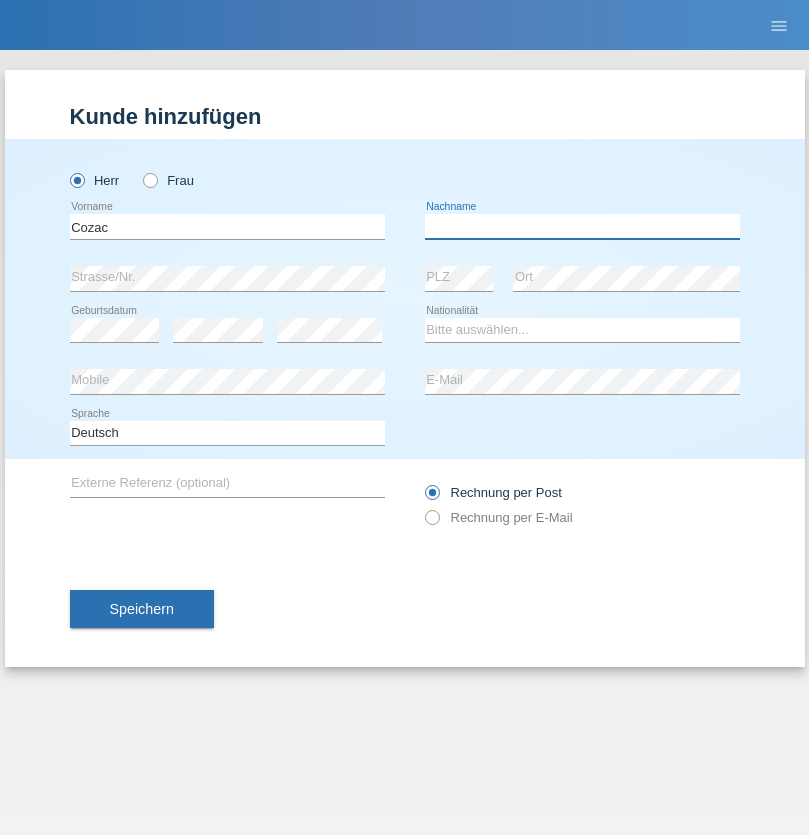 click at bounding box center (582, 226) 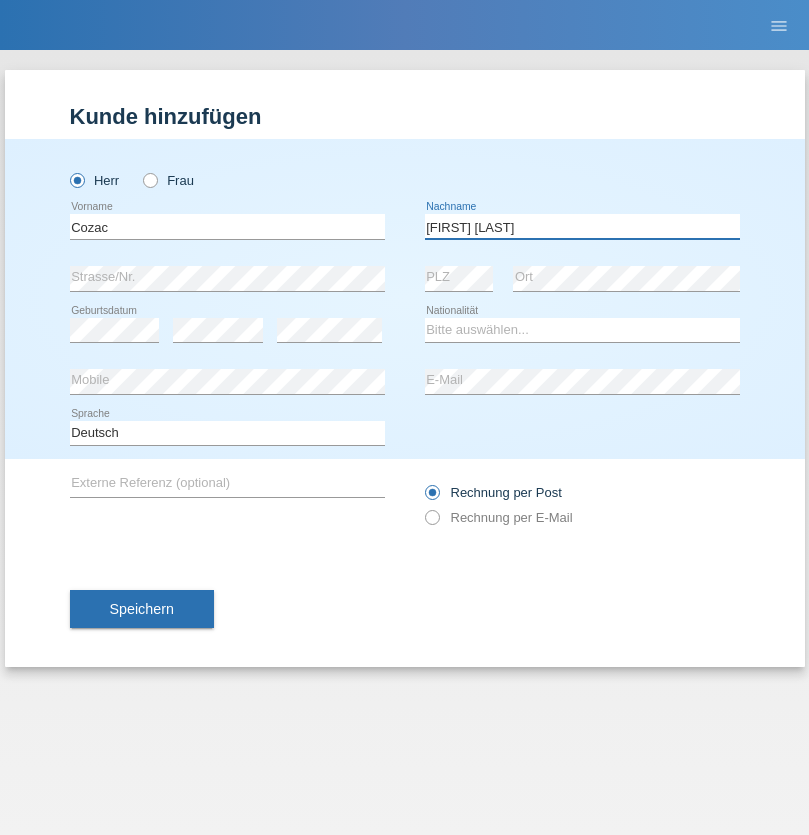 type on "[FIRST] [LAST]" 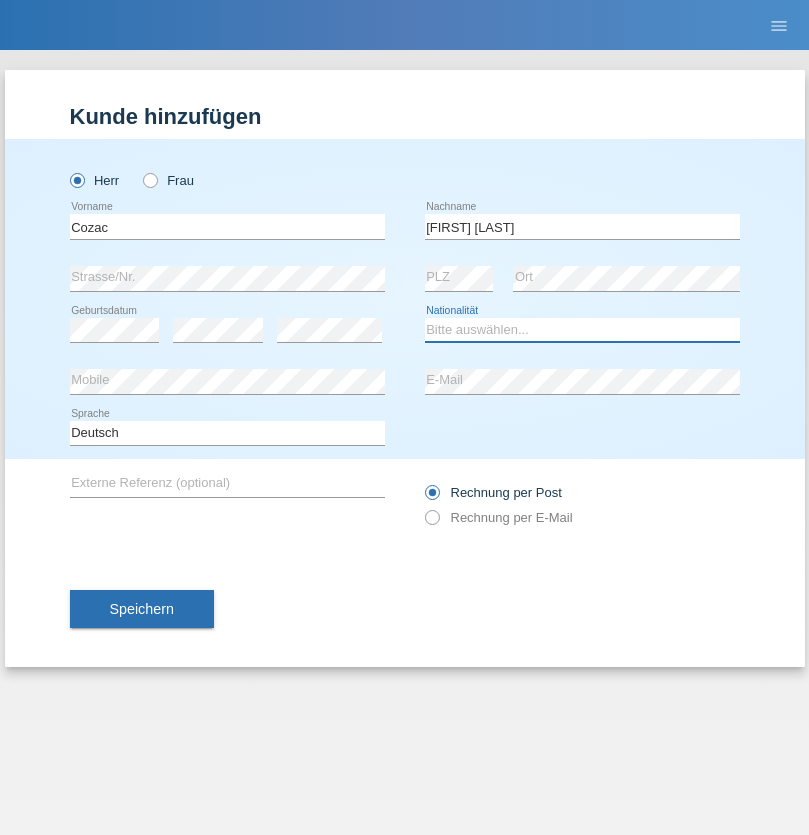 select on "RO" 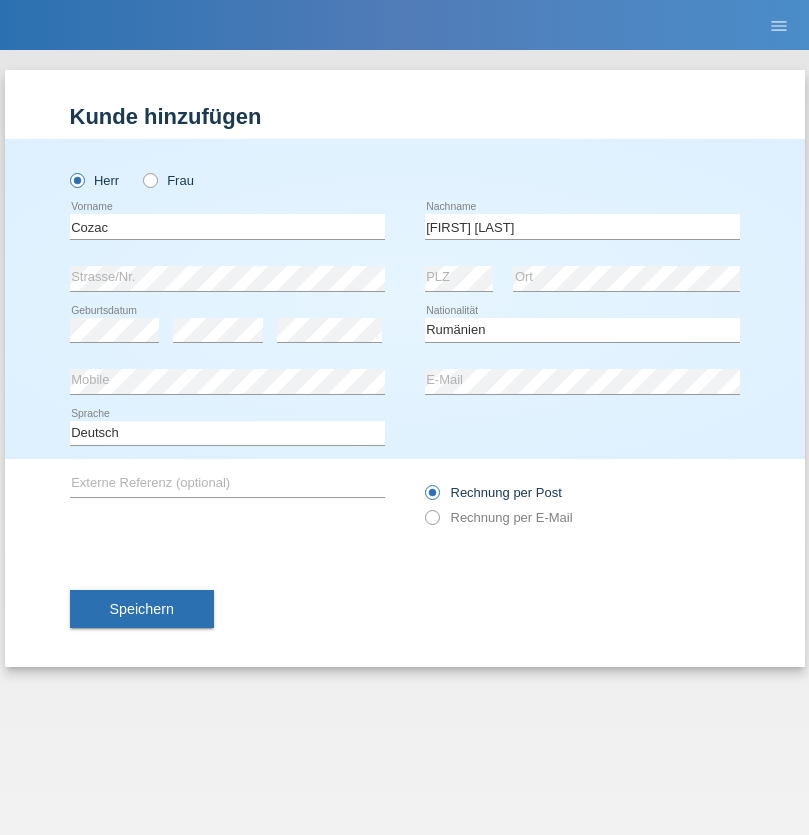 select on "C" 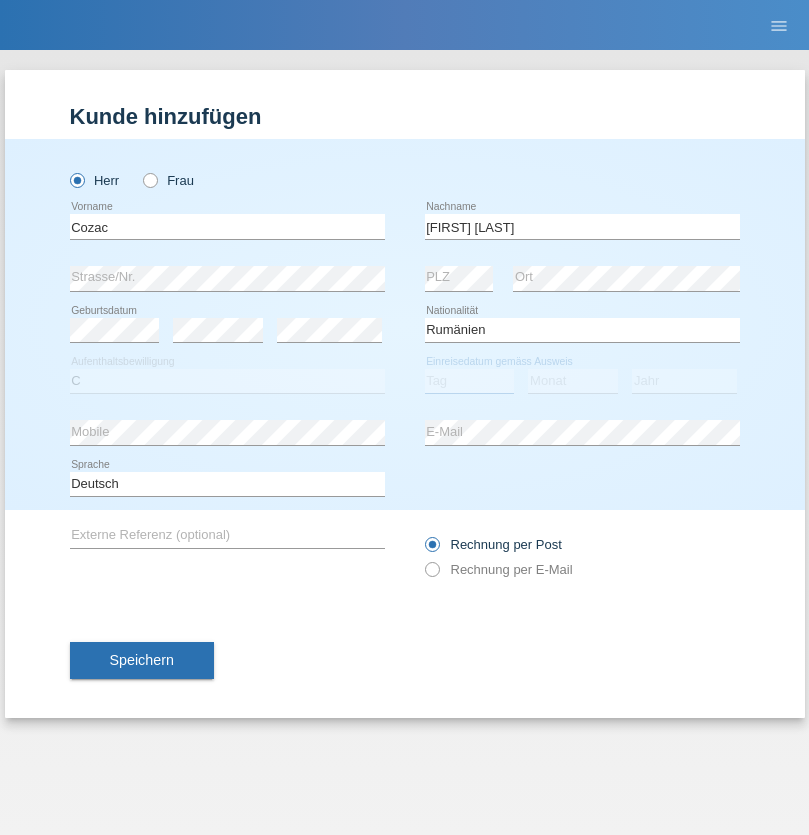 select on "20" 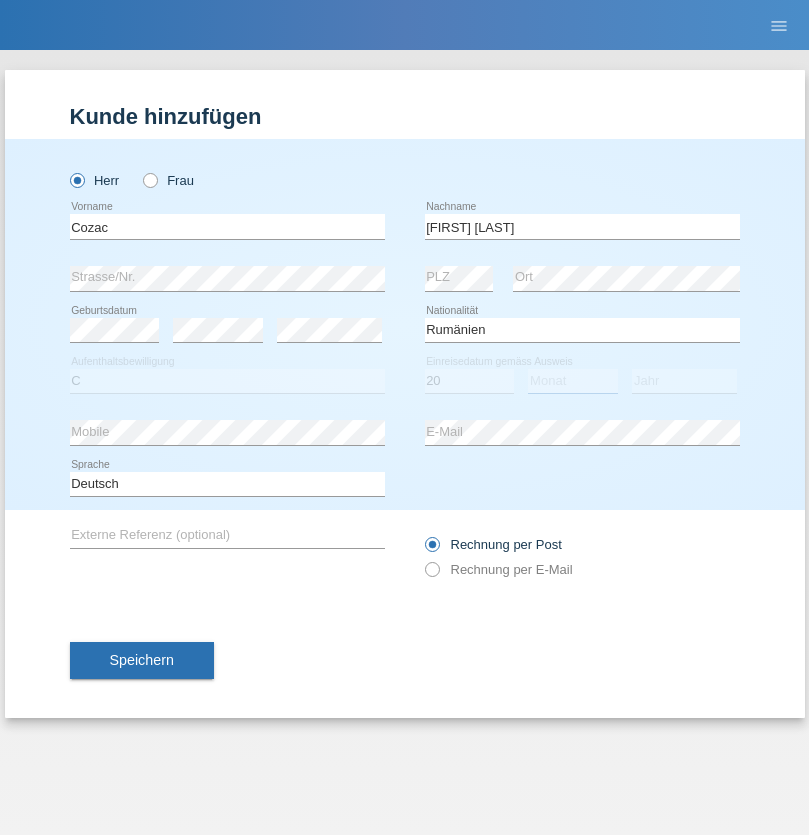 select on "05" 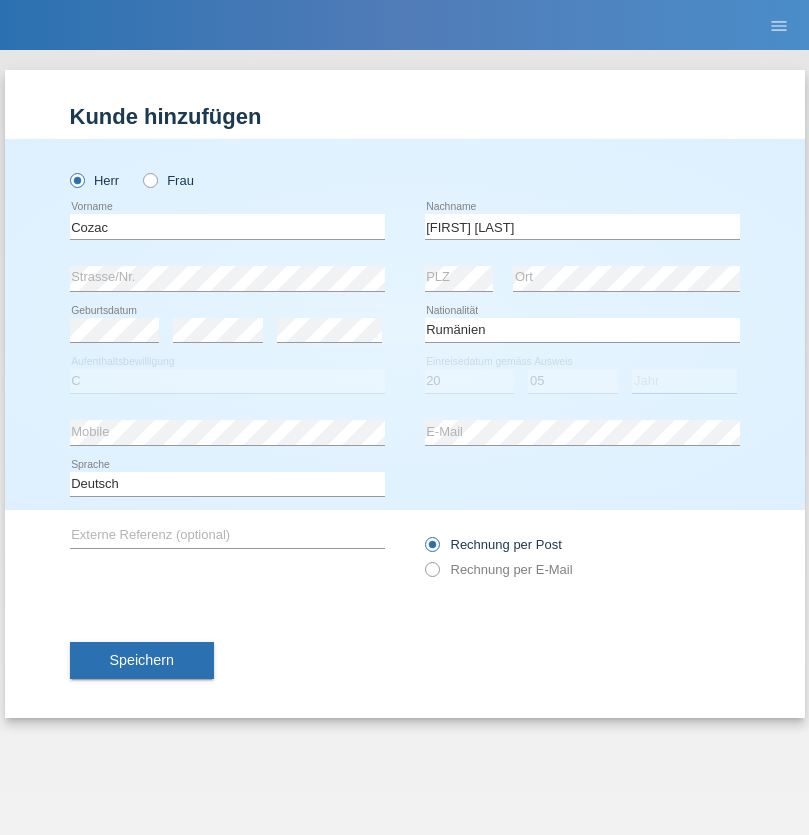 select on "2021" 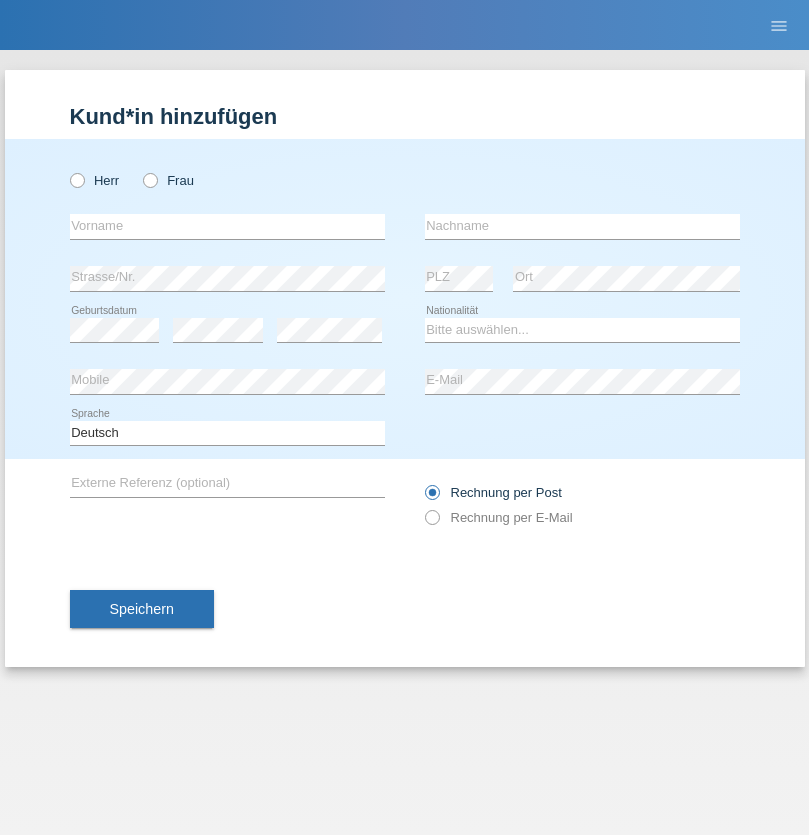 scroll, scrollTop: 0, scrollLeft: 0, axis: both 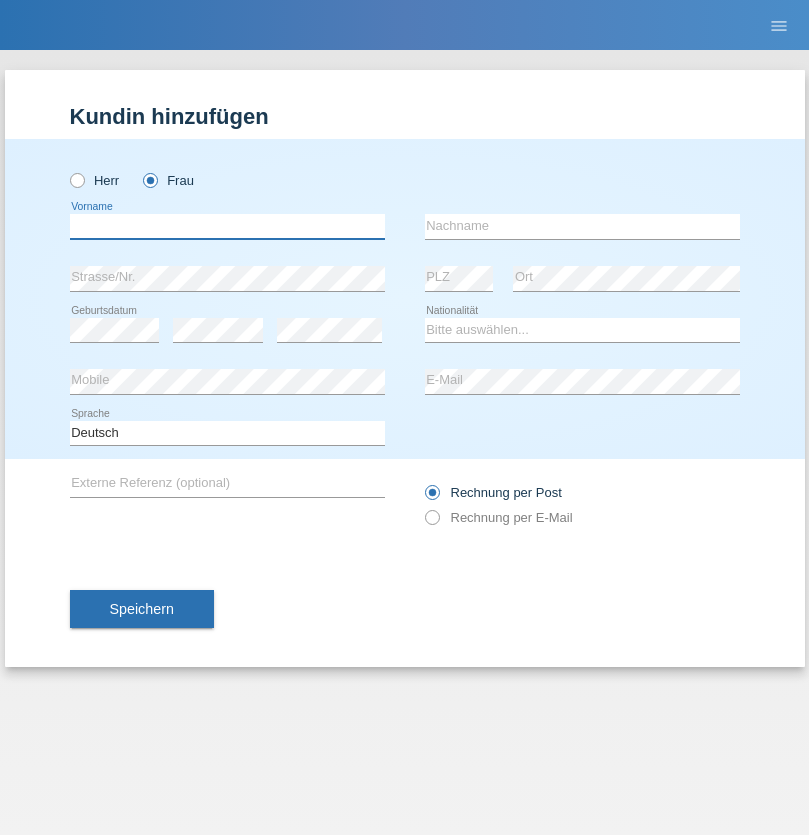 click at bounding box center [227, 226] 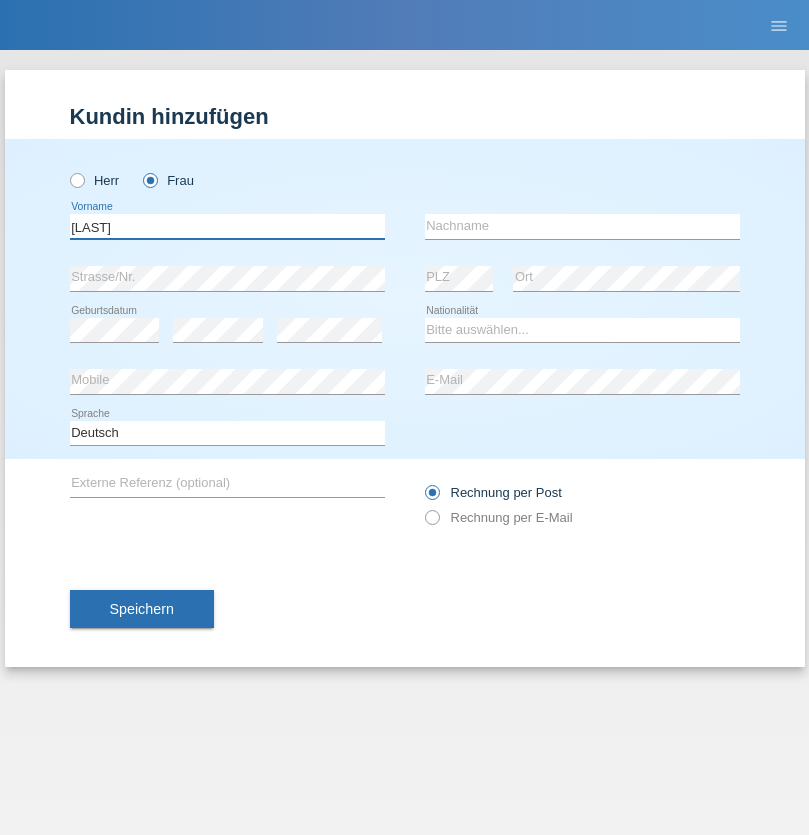 type on "[LAST]" 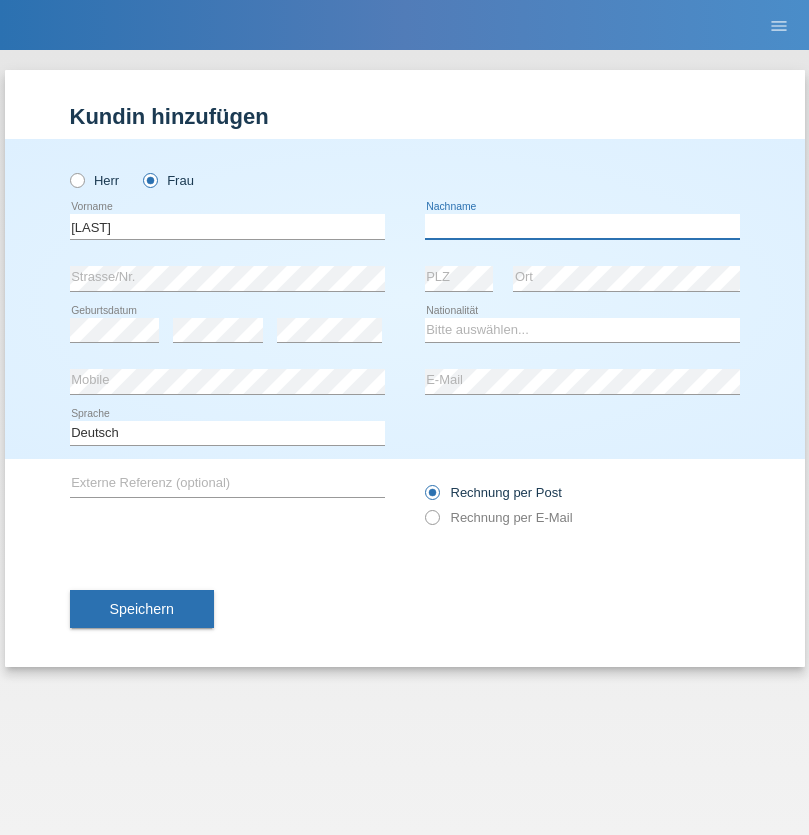click at bounding box center (582, 226) 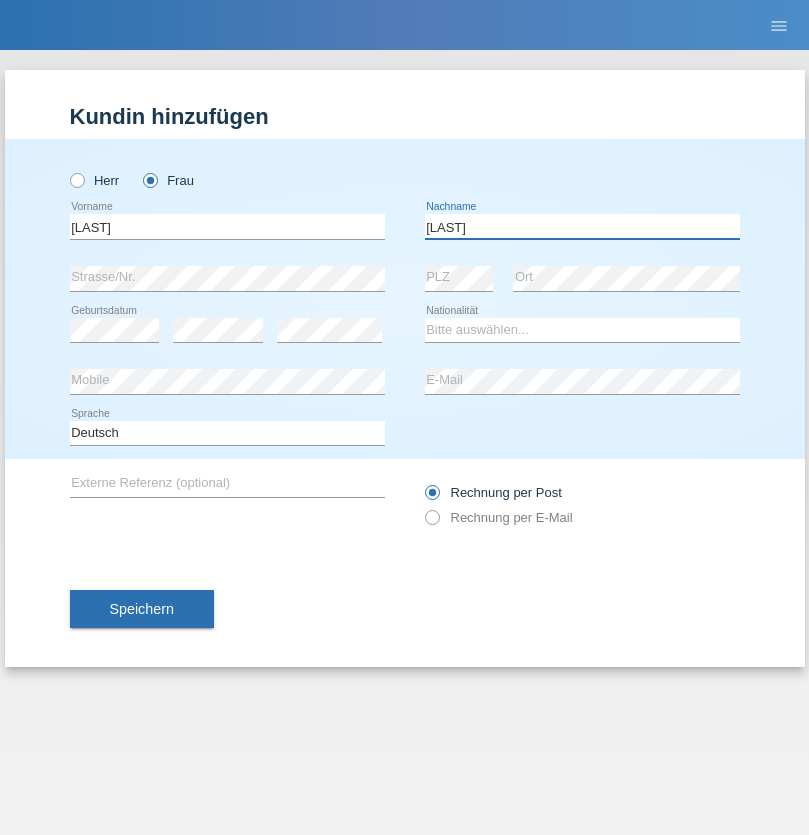 type on "[LAST]" 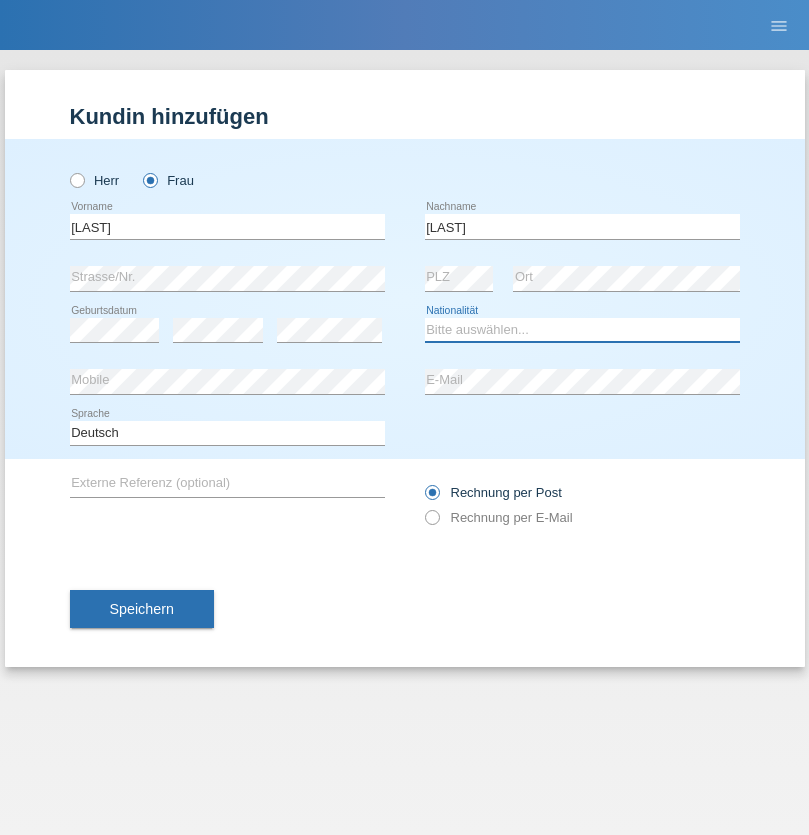 select on "UA" 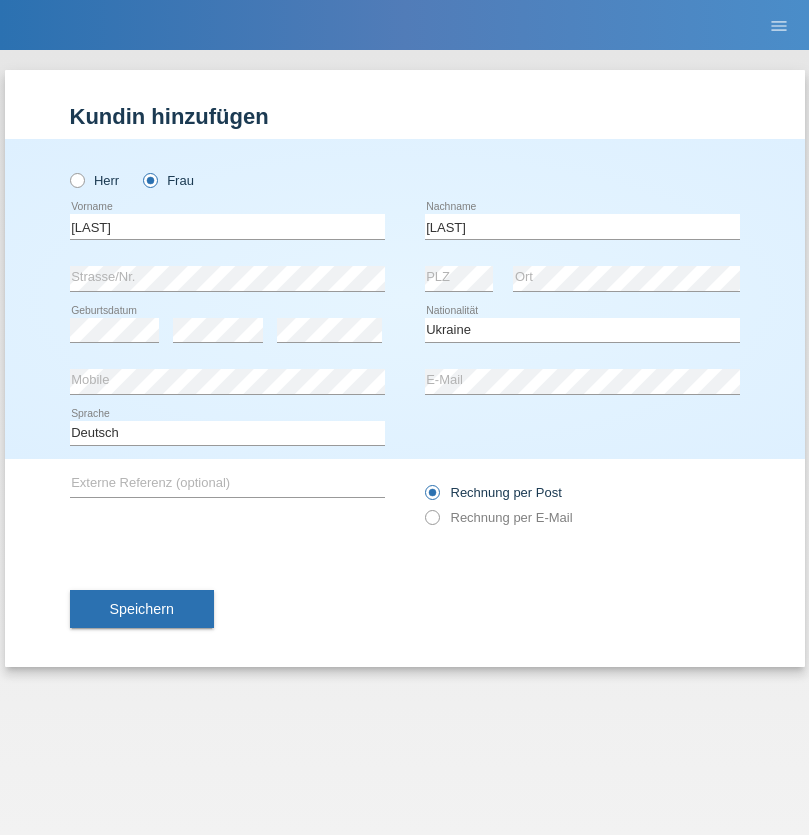 select on "C" 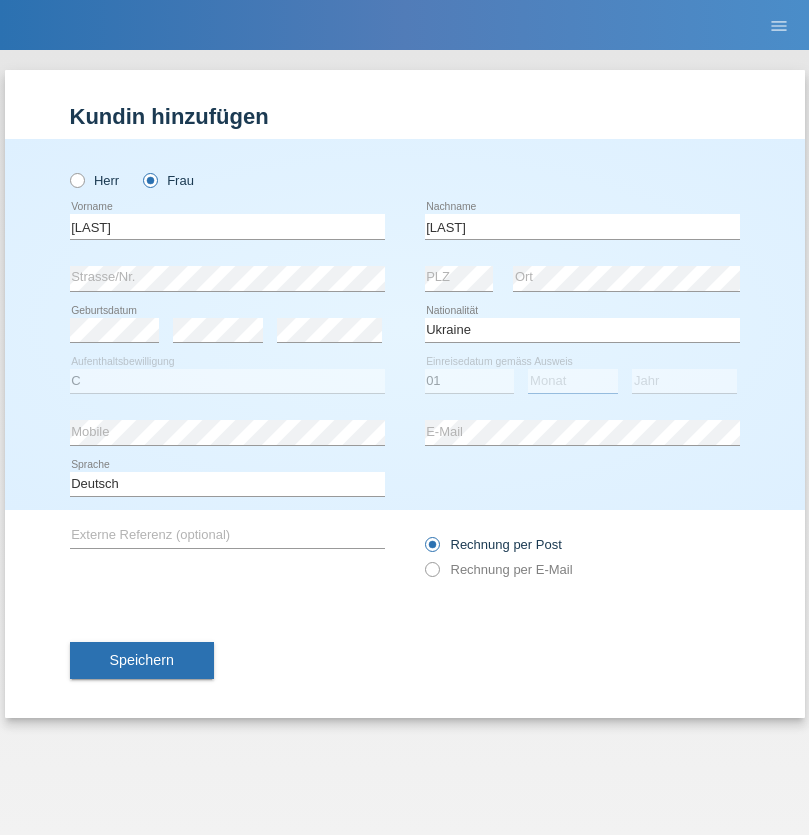 select on "08" 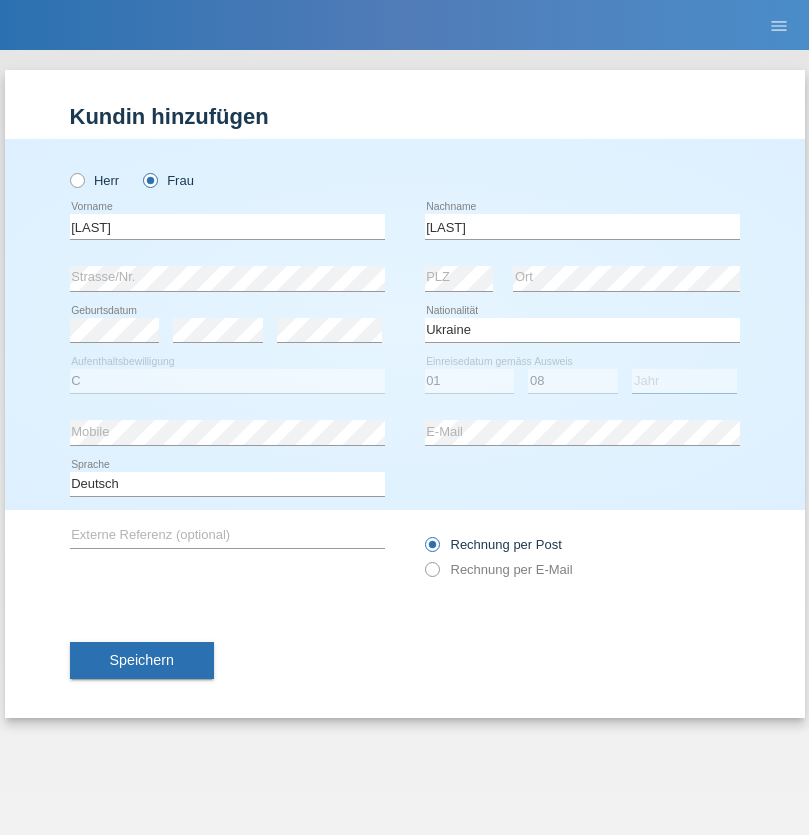 select on "2021" 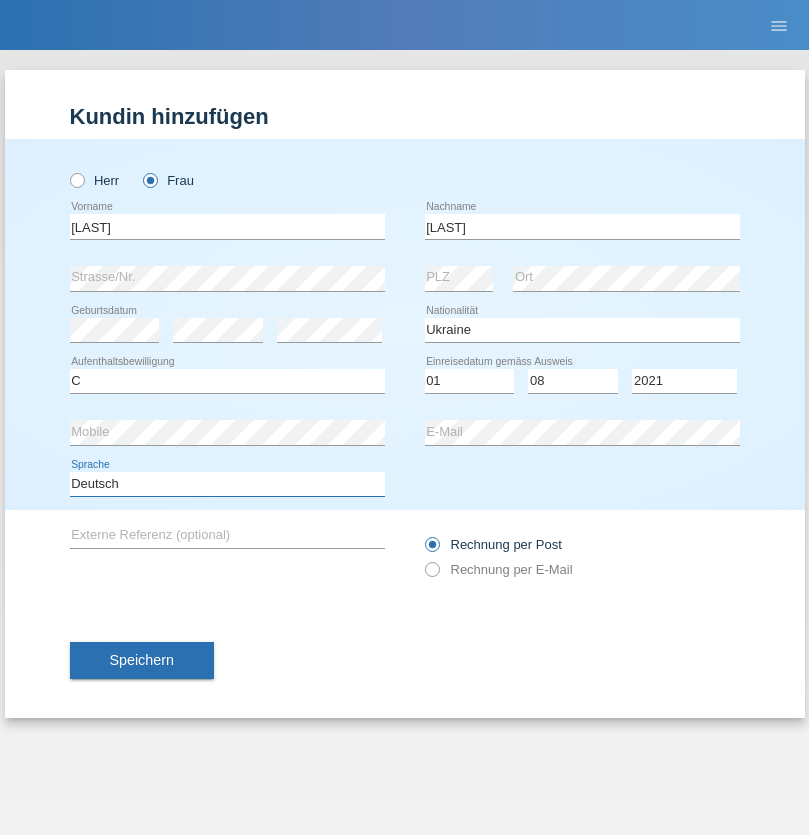 select on "en" 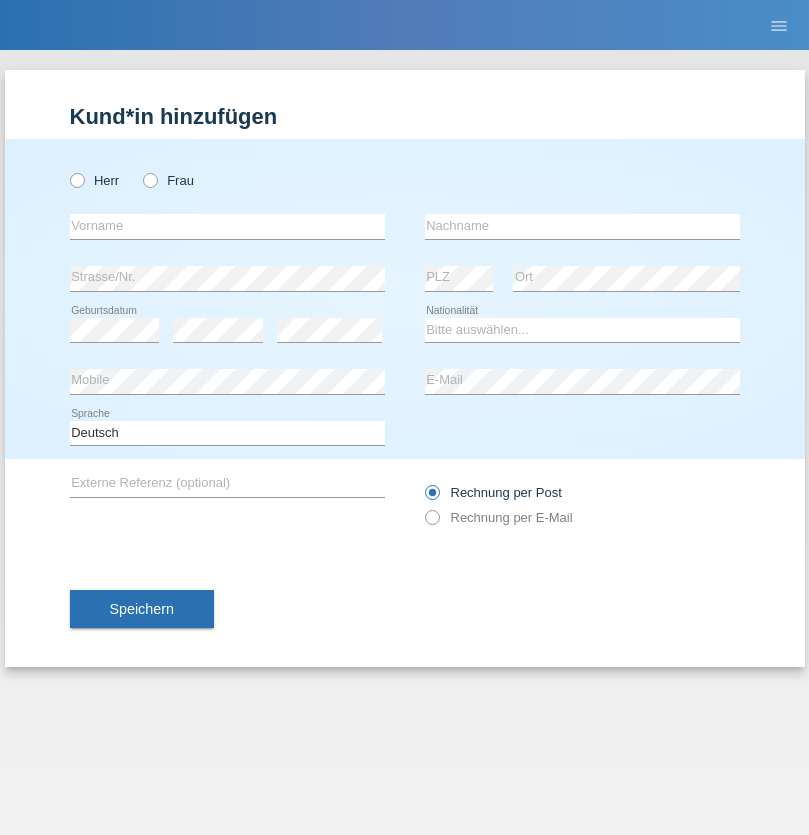 scroll, scrollTop: 0, scrollLeft: 0, axis: both 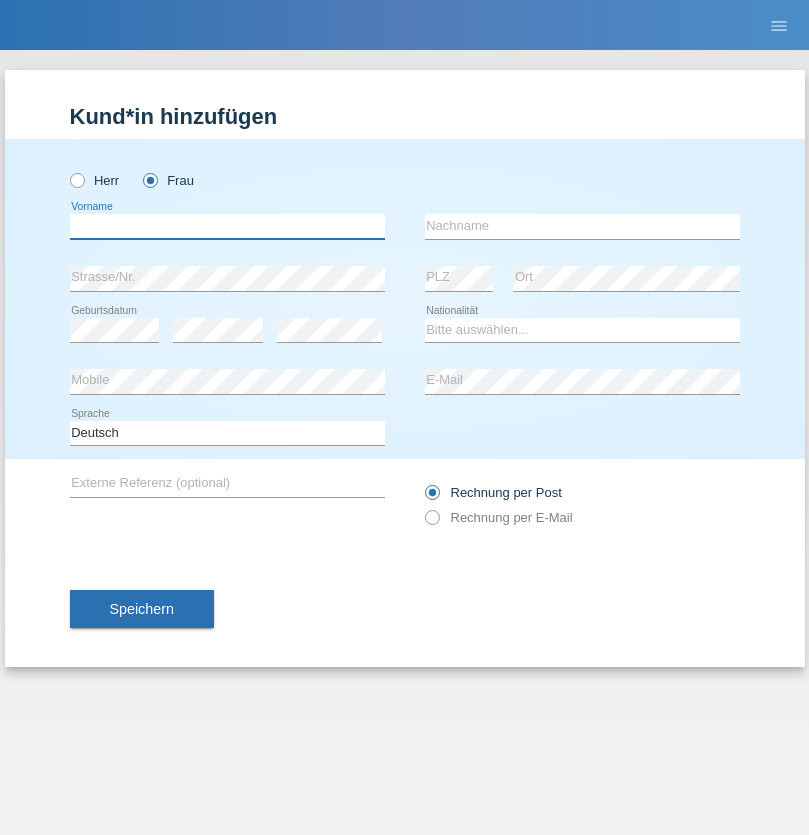 click at bounding box center [227, 226] 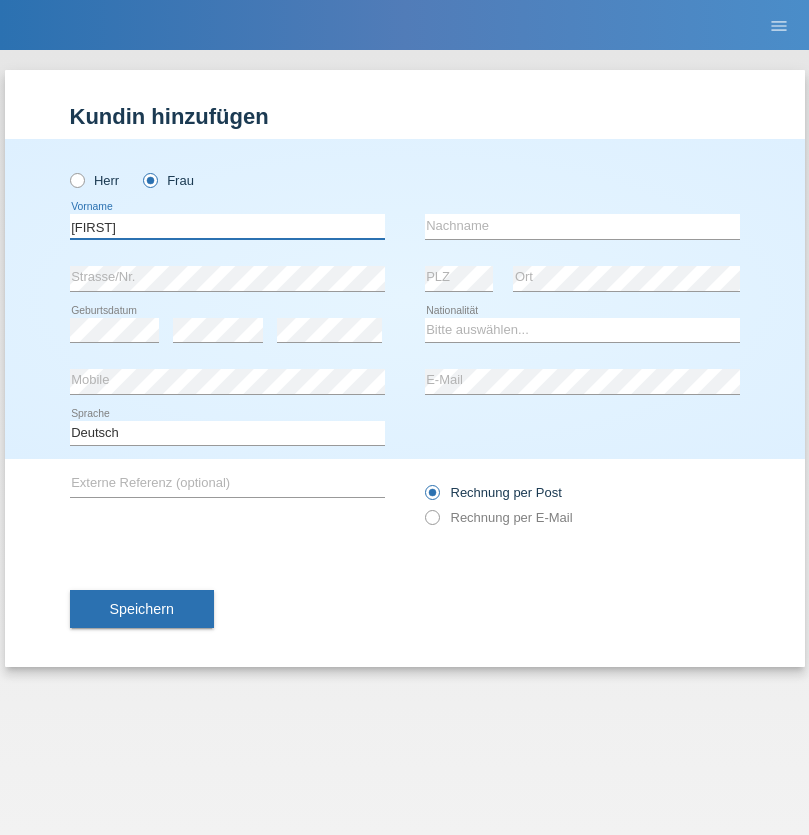 type on "Jaqueline" 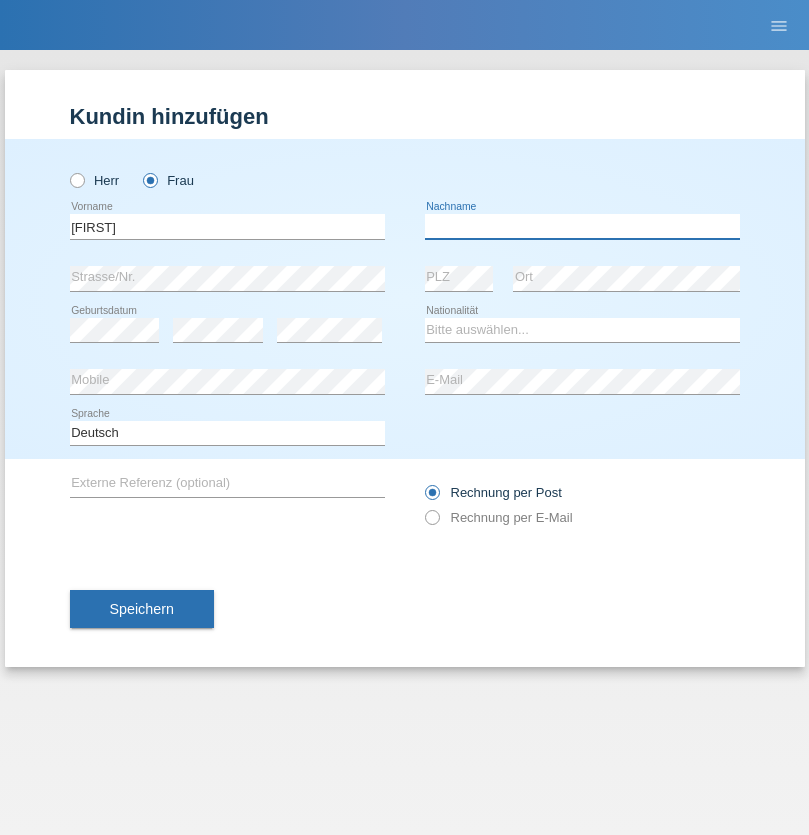 click at bounding box center [582, 226] 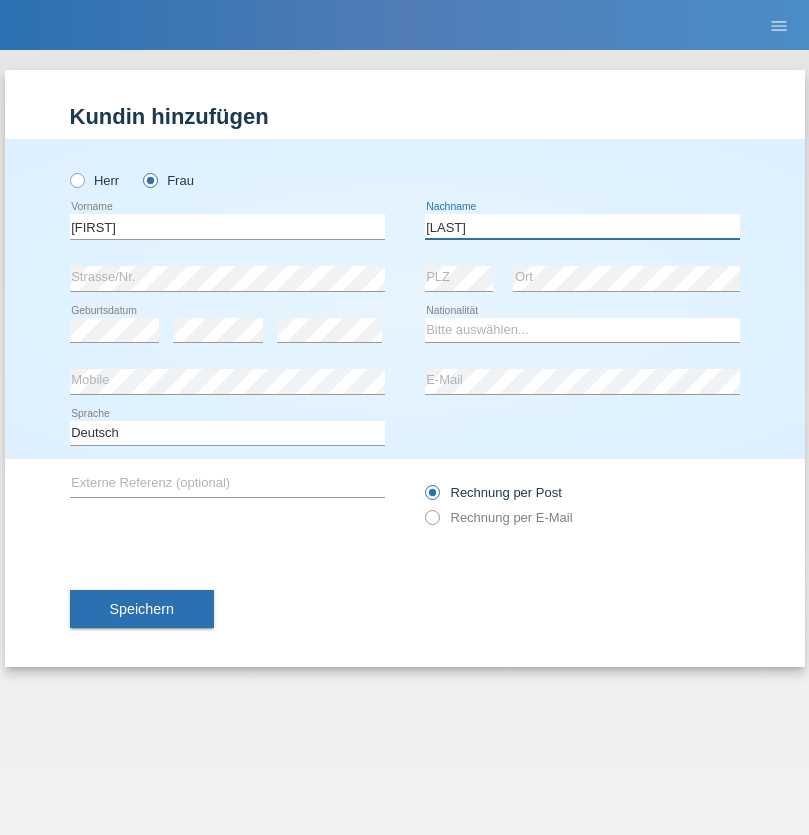 type on "Gjini" 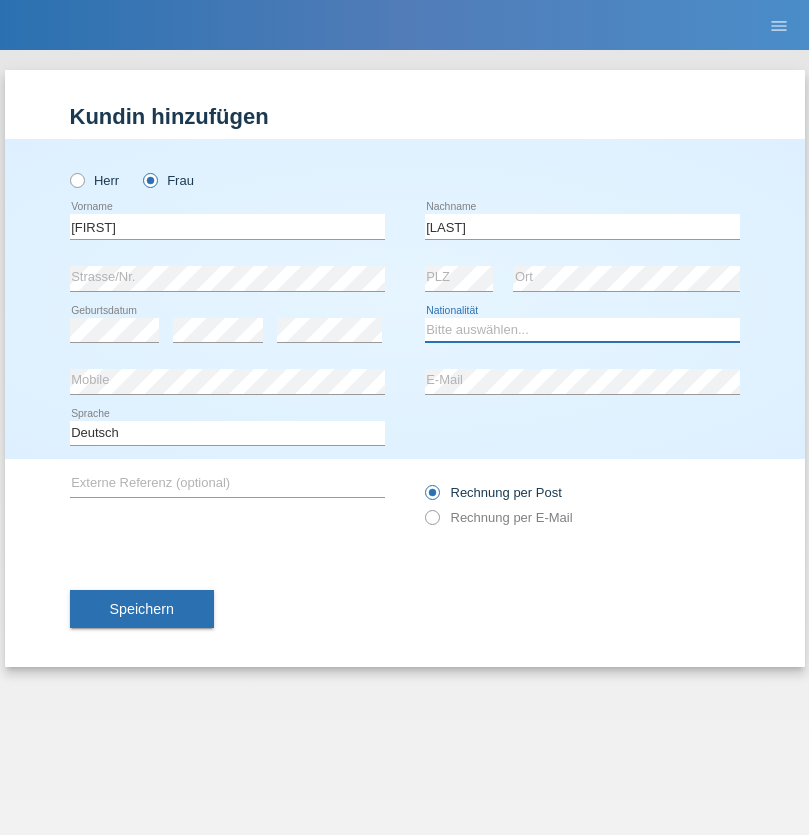 select on "DE" 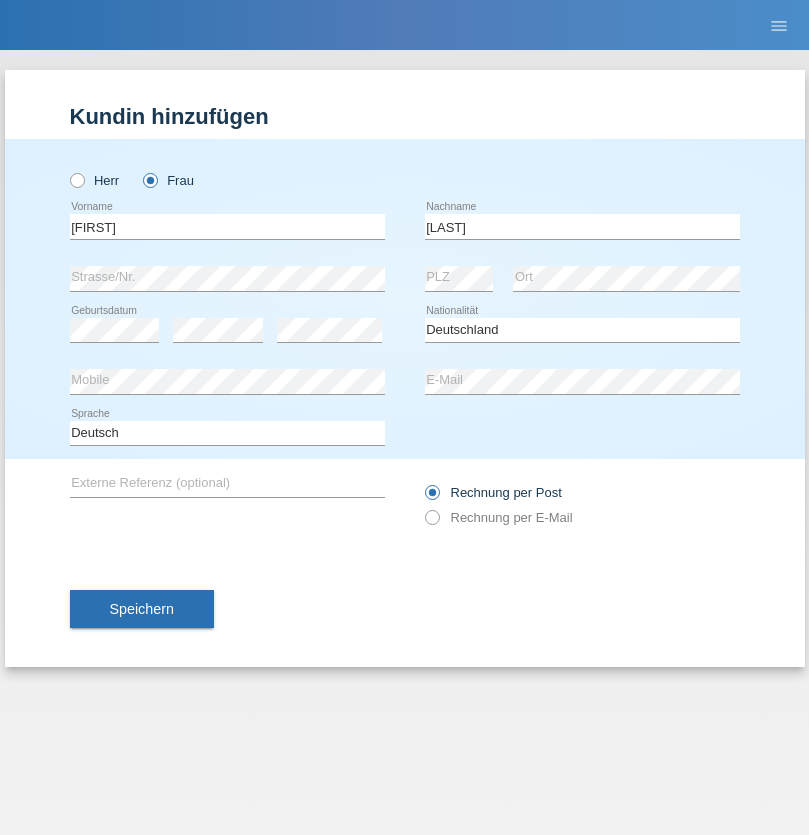 select on "C" 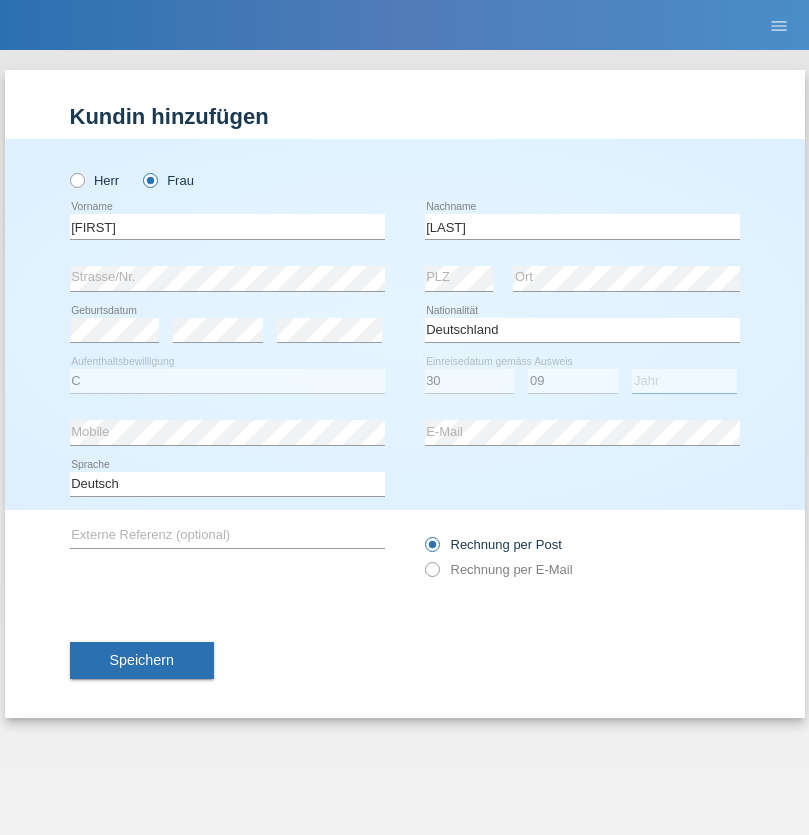 select on "2021" 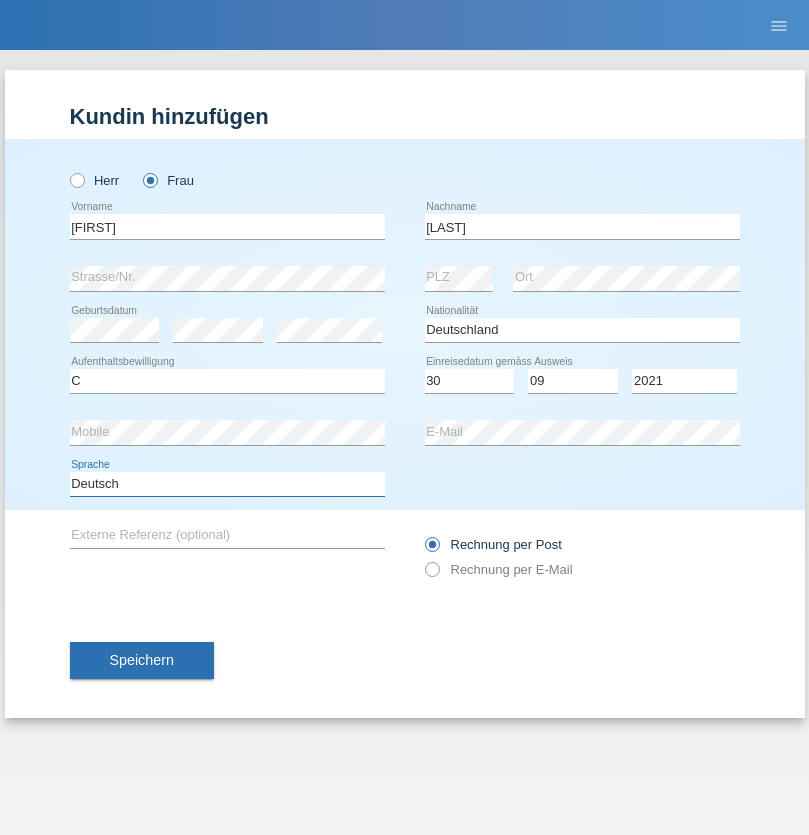 select on "en" 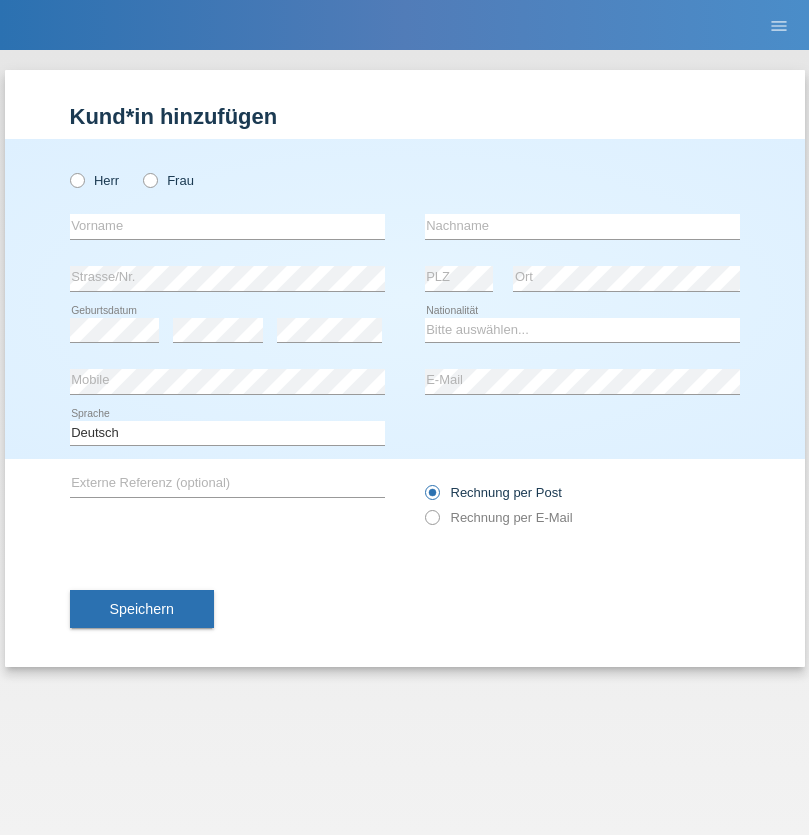 scroll, scrollTop: 0, scrollLeft: 0, axis: both 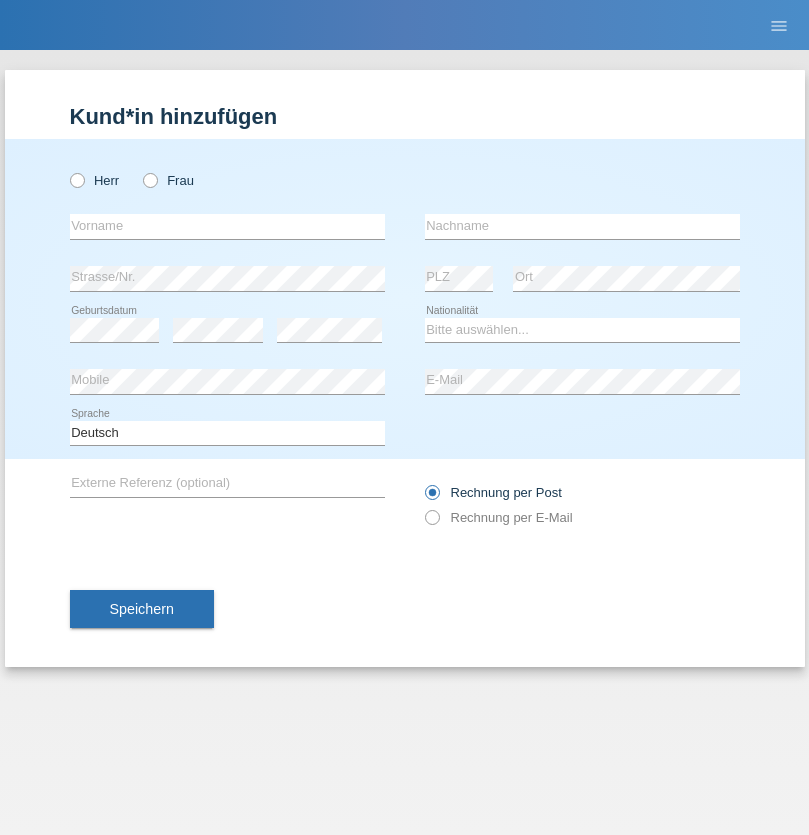 radio on "true" 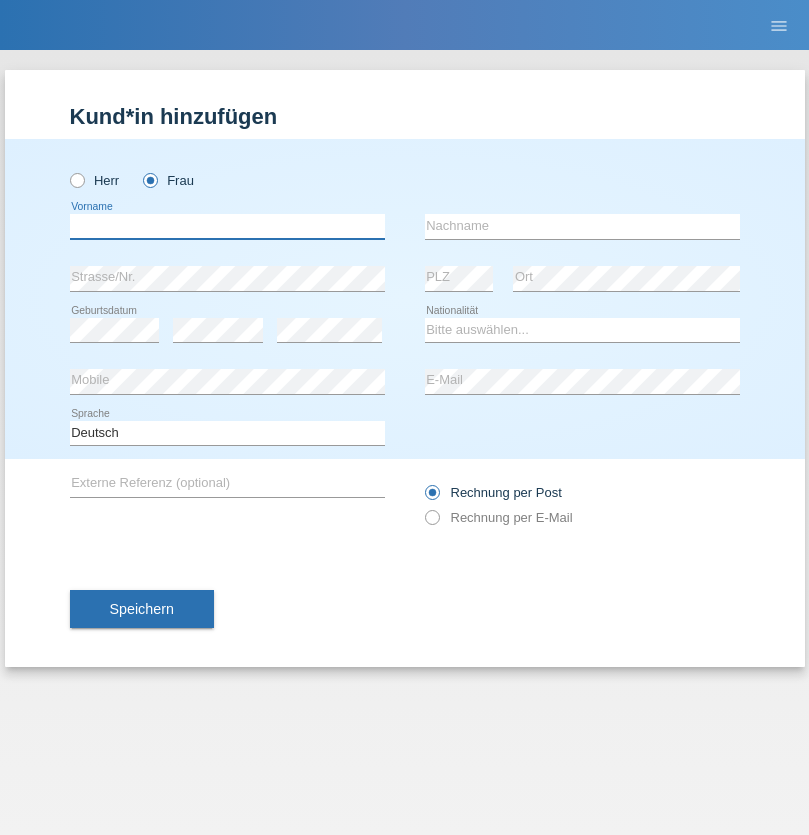 click at bounding box center (227, 226) 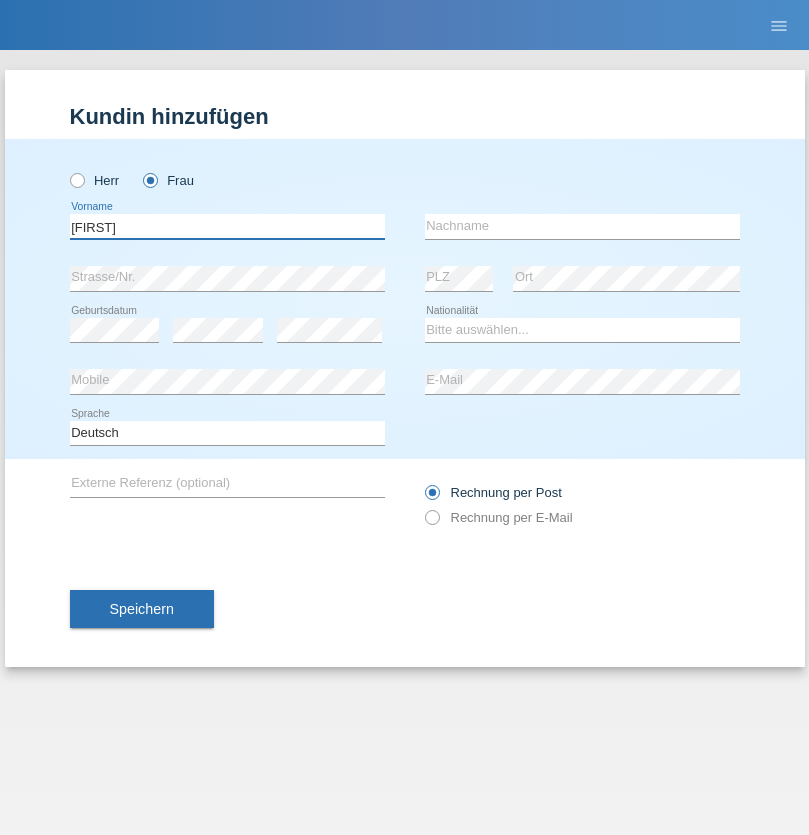 type on "[FIRST]" 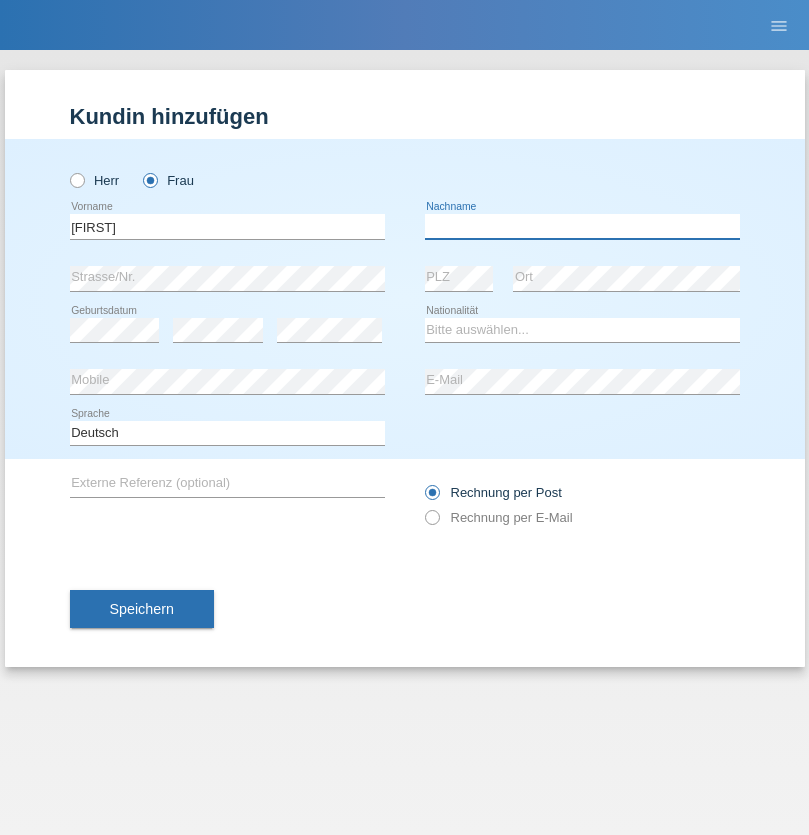 click at bounding box center [582, 226] 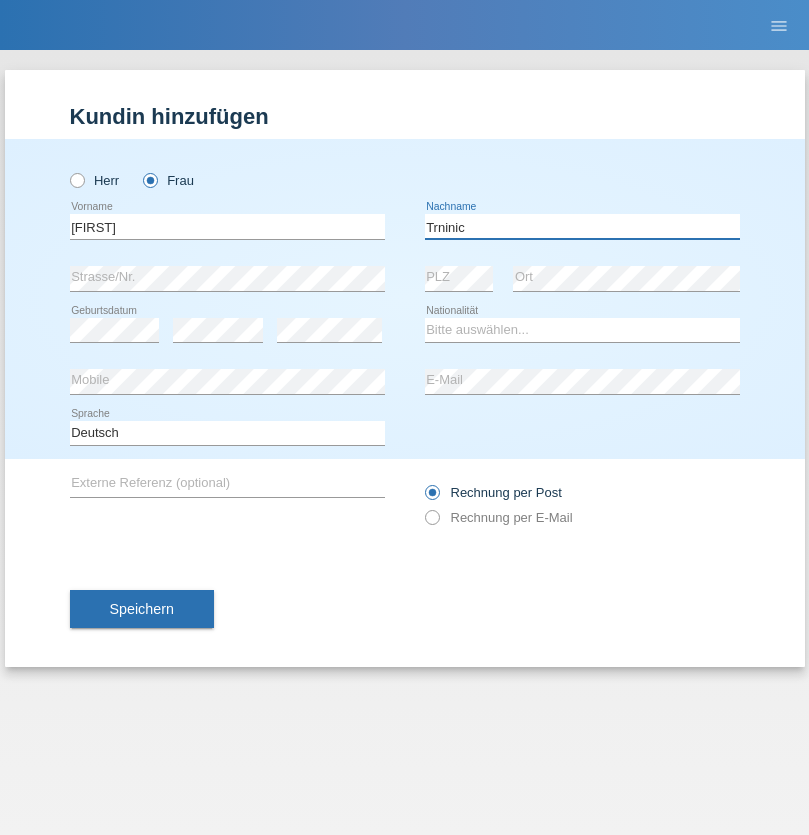 type on "Trninic" 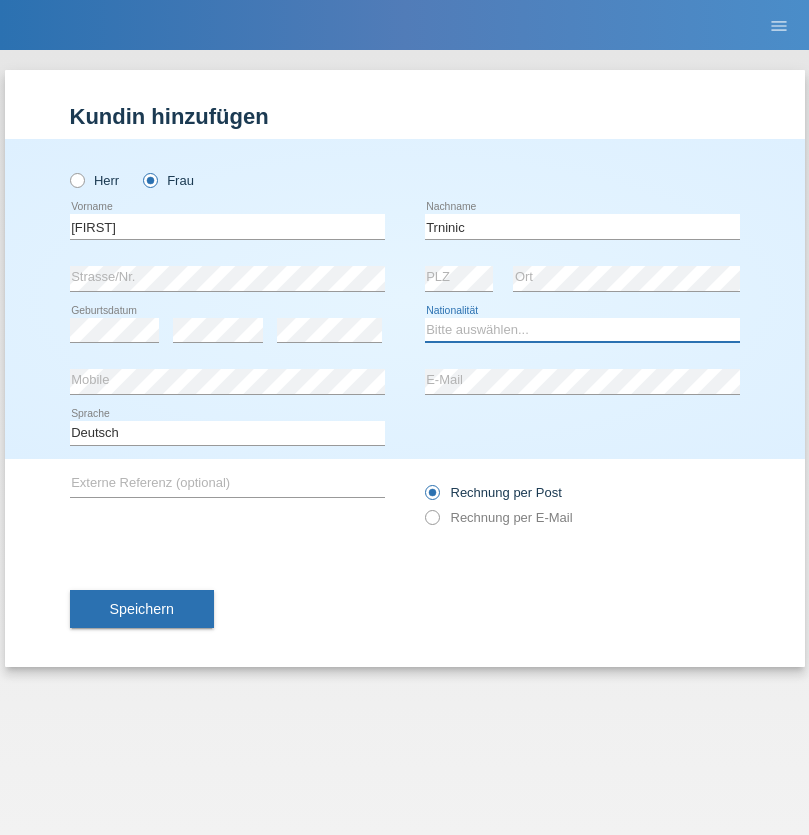 select on "HR" 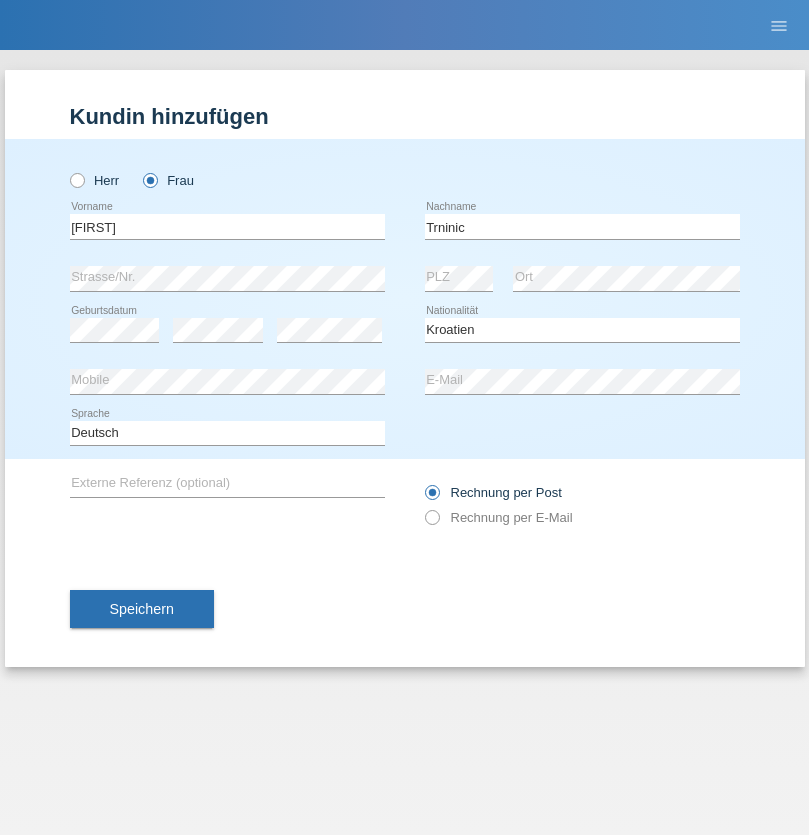 select on "C" 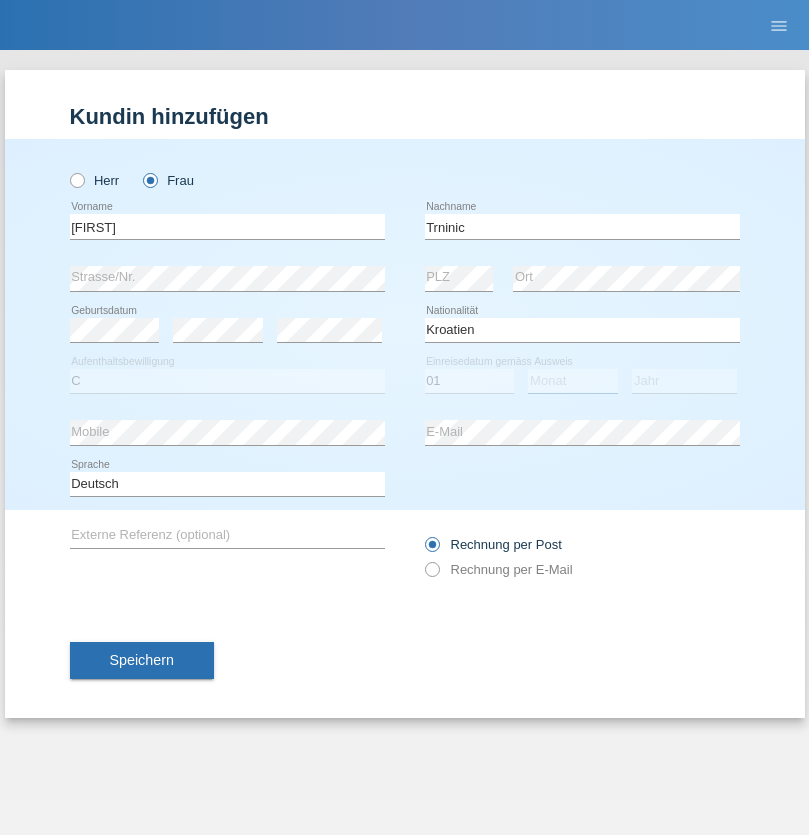 select on "08" 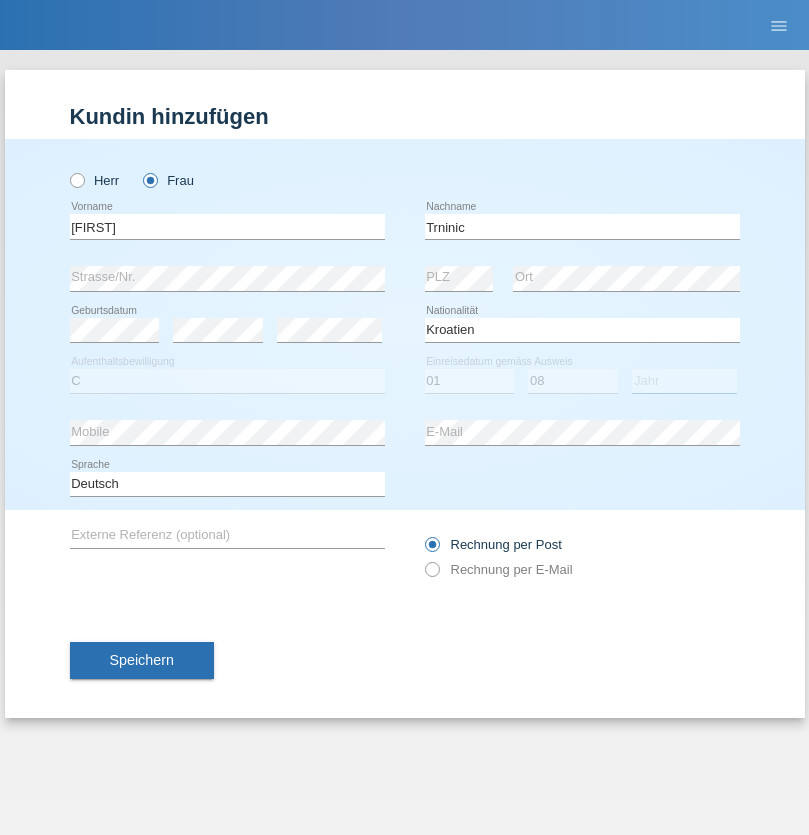 select on "2021" 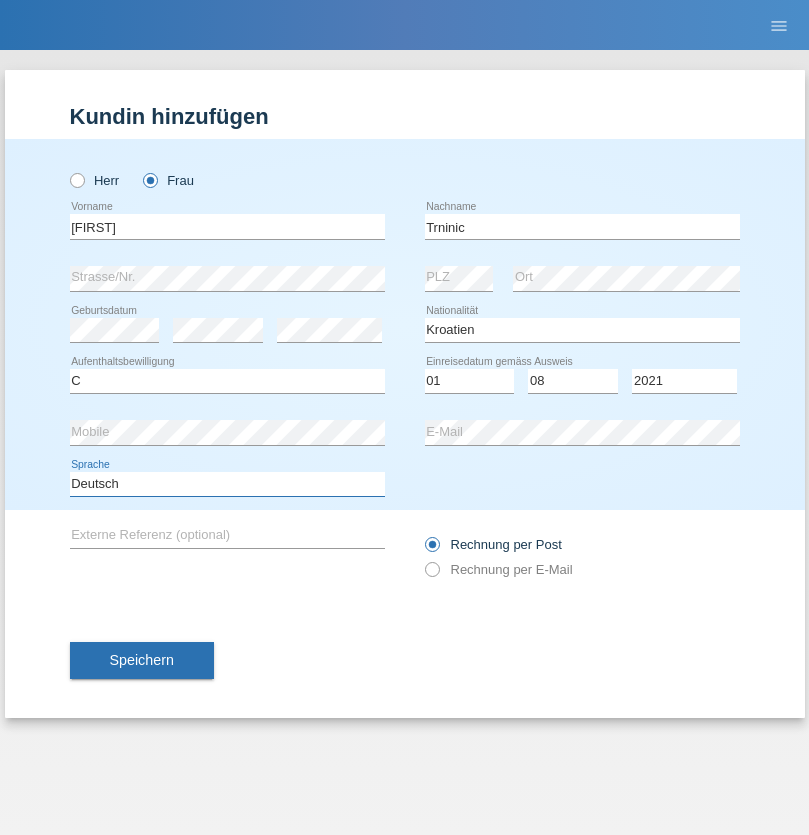 select on "en" 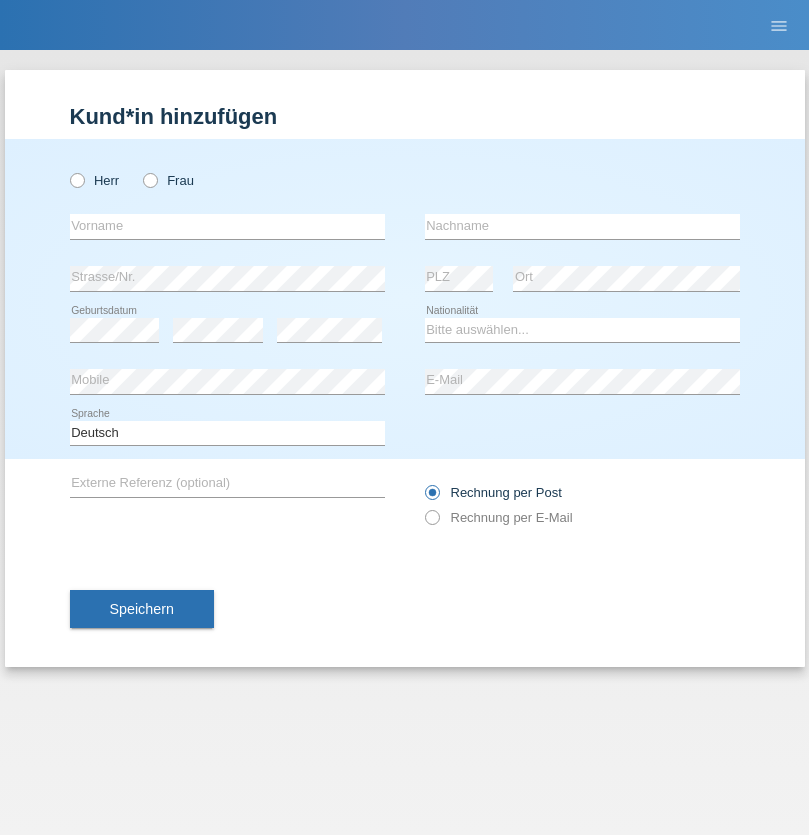 scroll, scrollTop: 0, scrollLeft: 0, axis: both 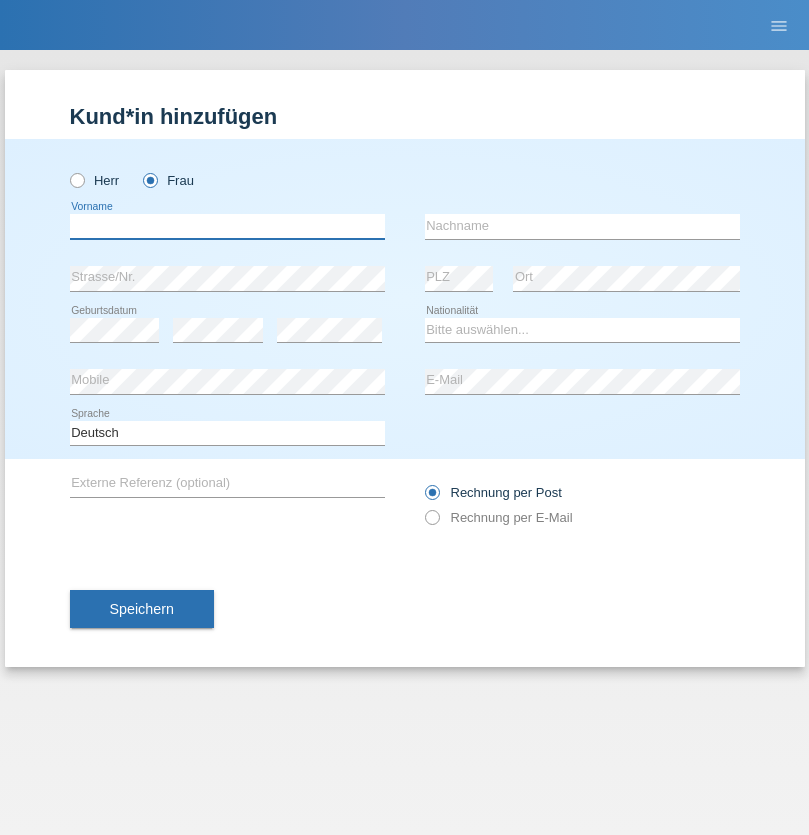 click at bounding box center (227, 226) 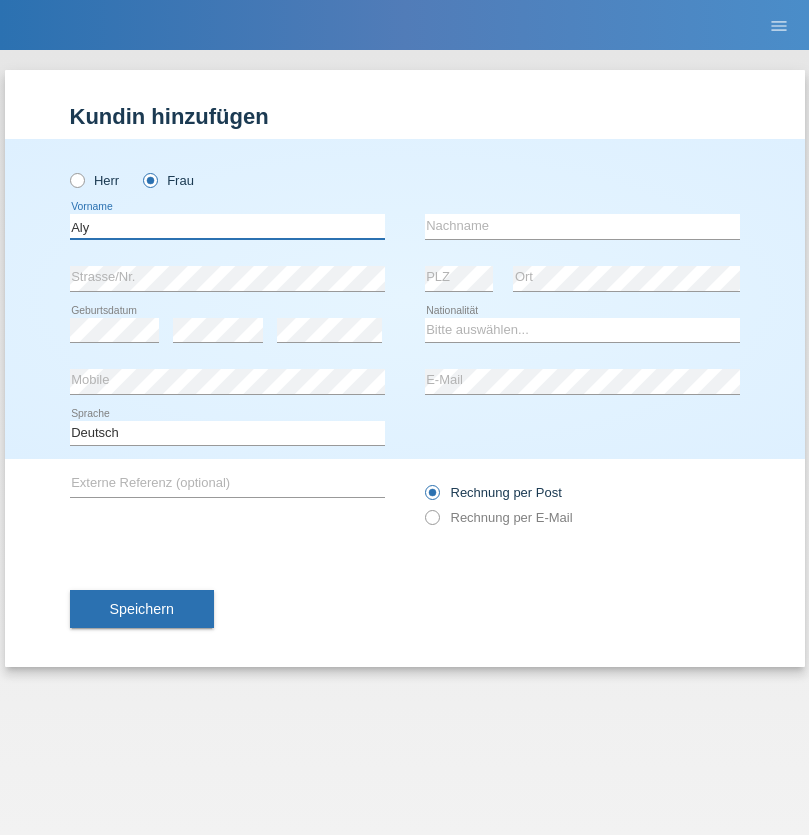 type on "Aly" 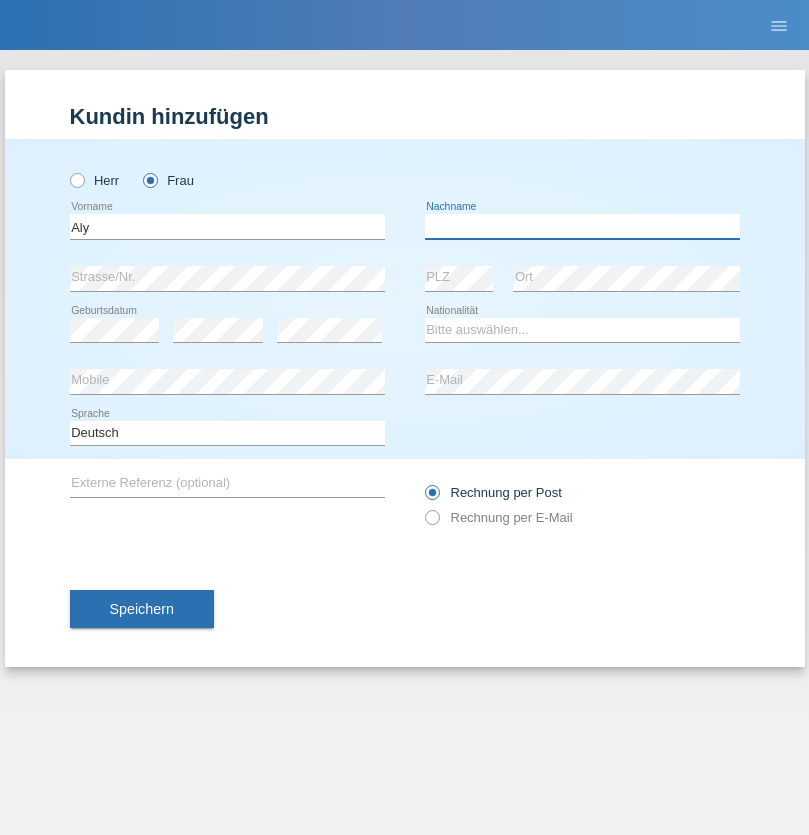 click at bounding box center (582, 226) 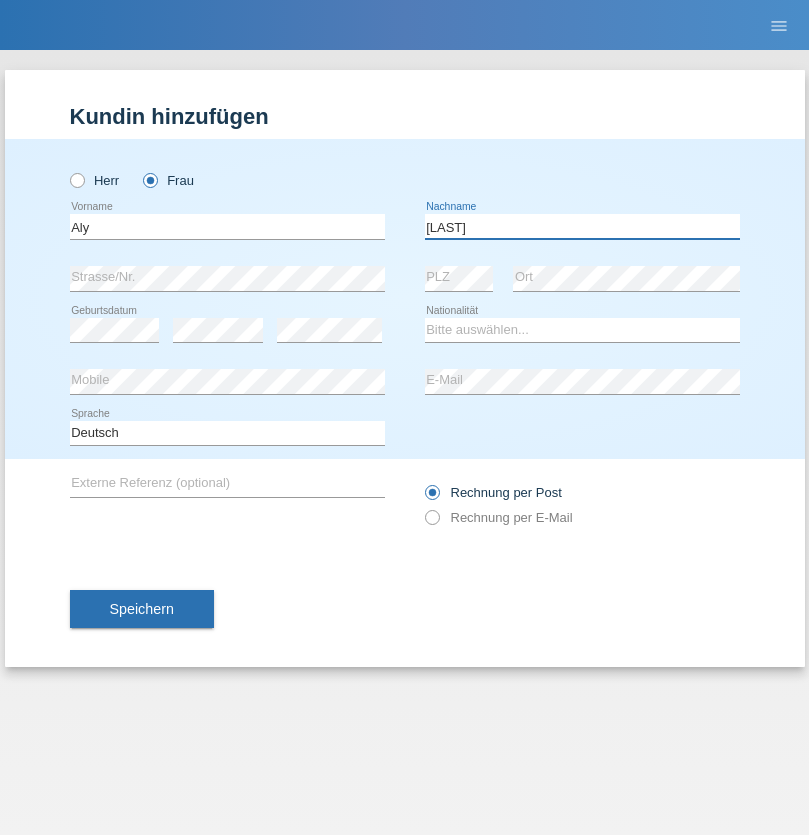 type on "[LAST]" 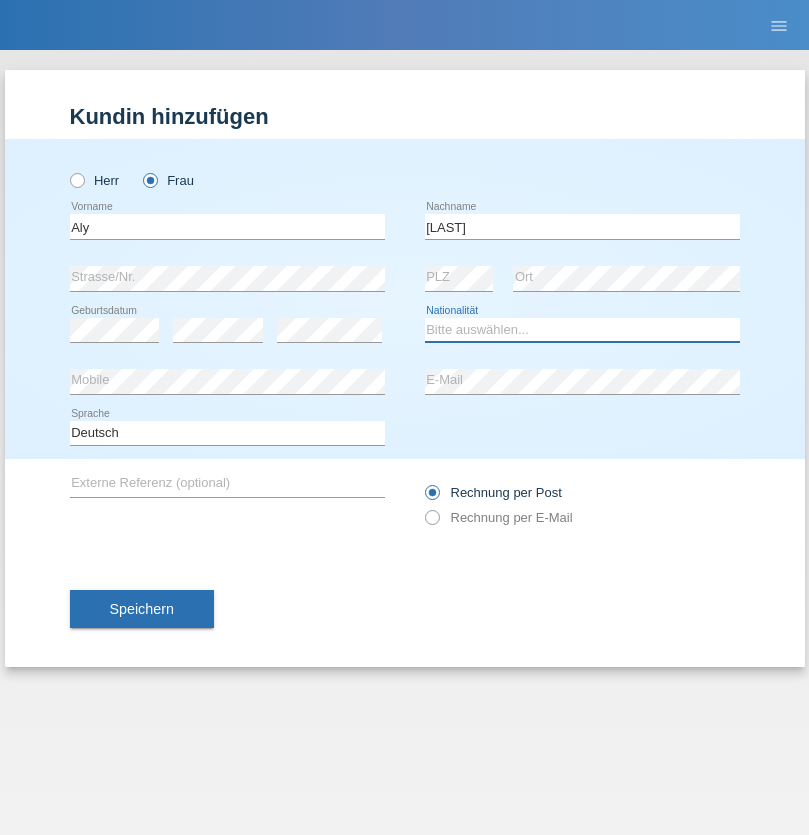 select on "DM" 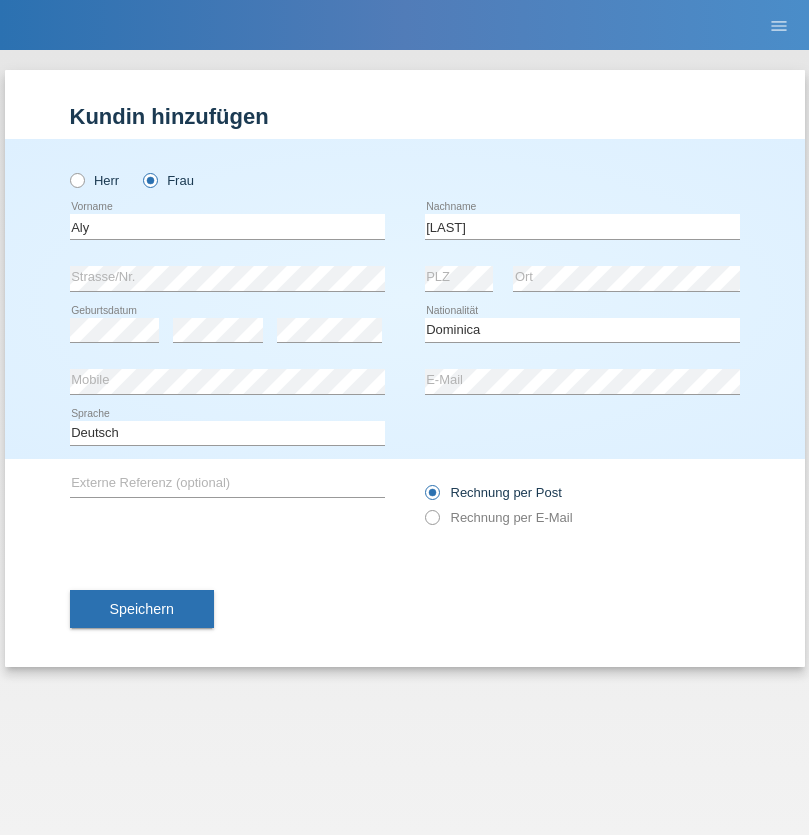 select on "C" 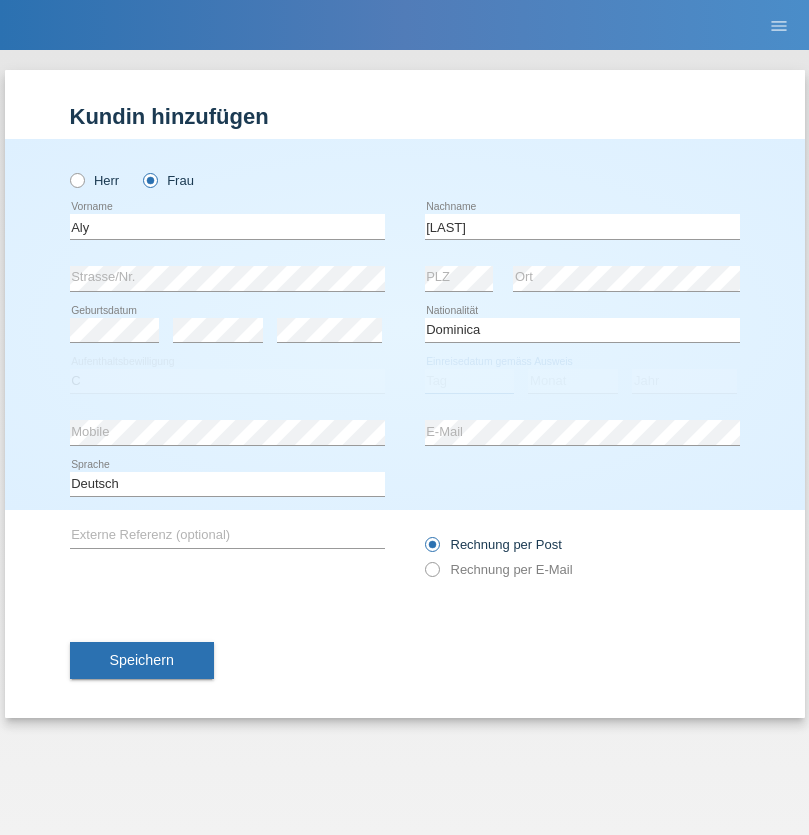 select on "01" 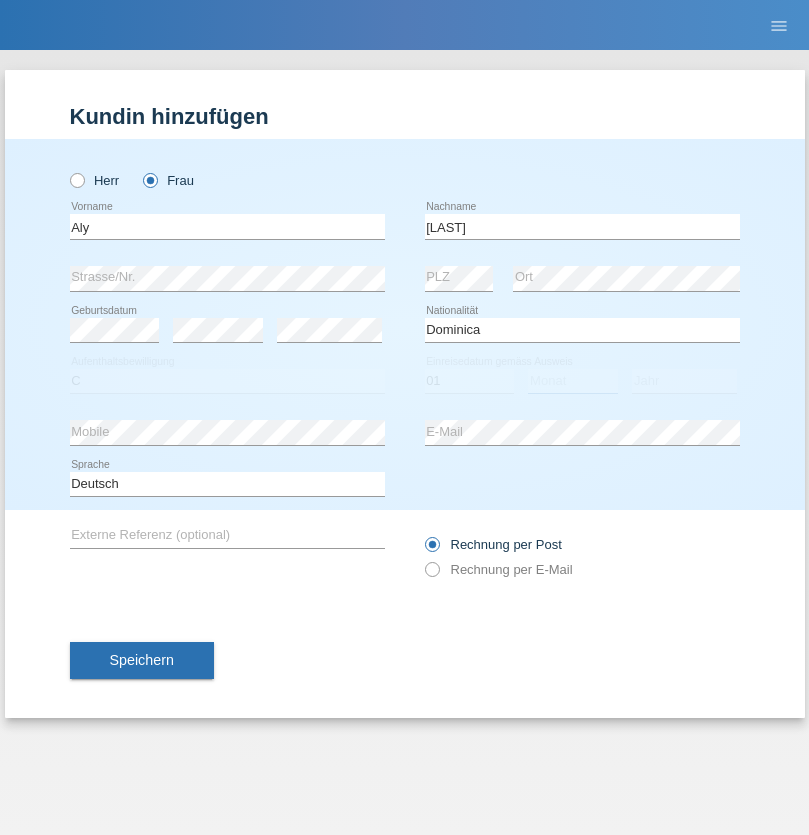 select on "08" 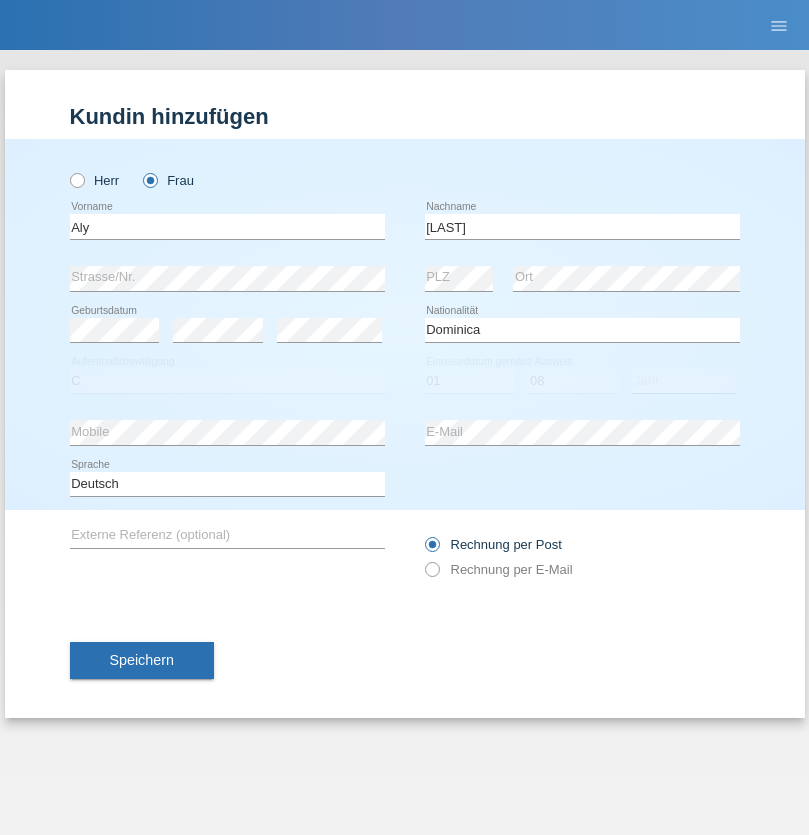 select on "2021" 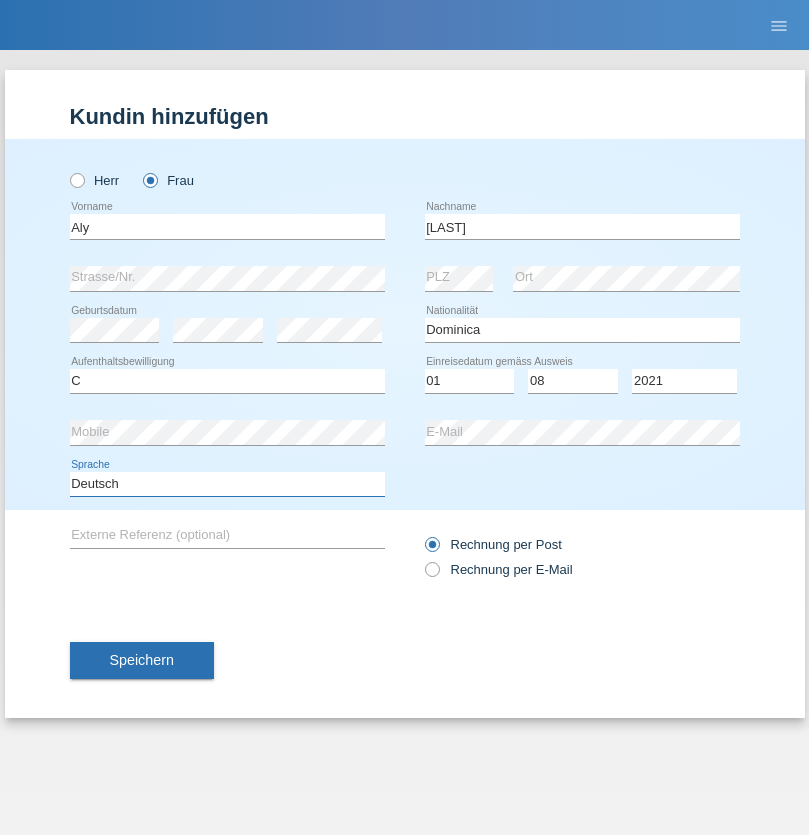 select on "en" 